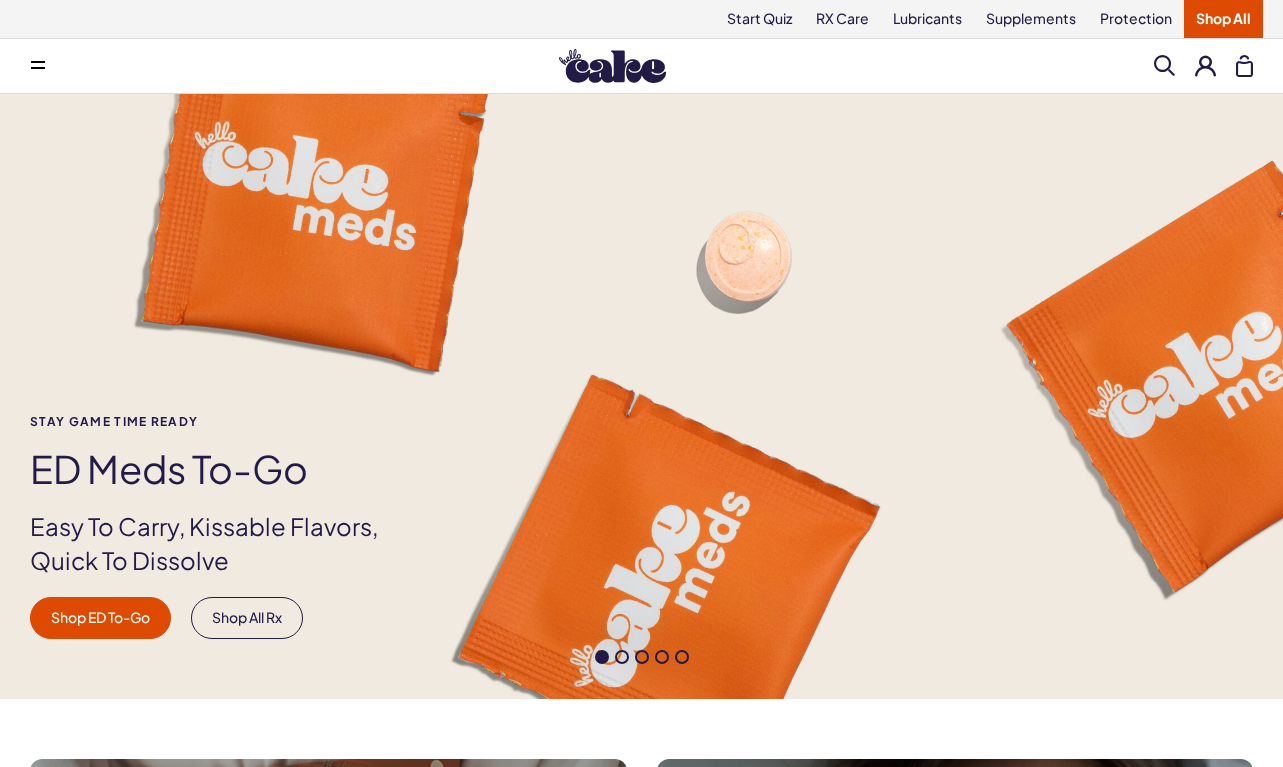 scroll, scrollTop: 0, scrollLeft: 0, axis: both 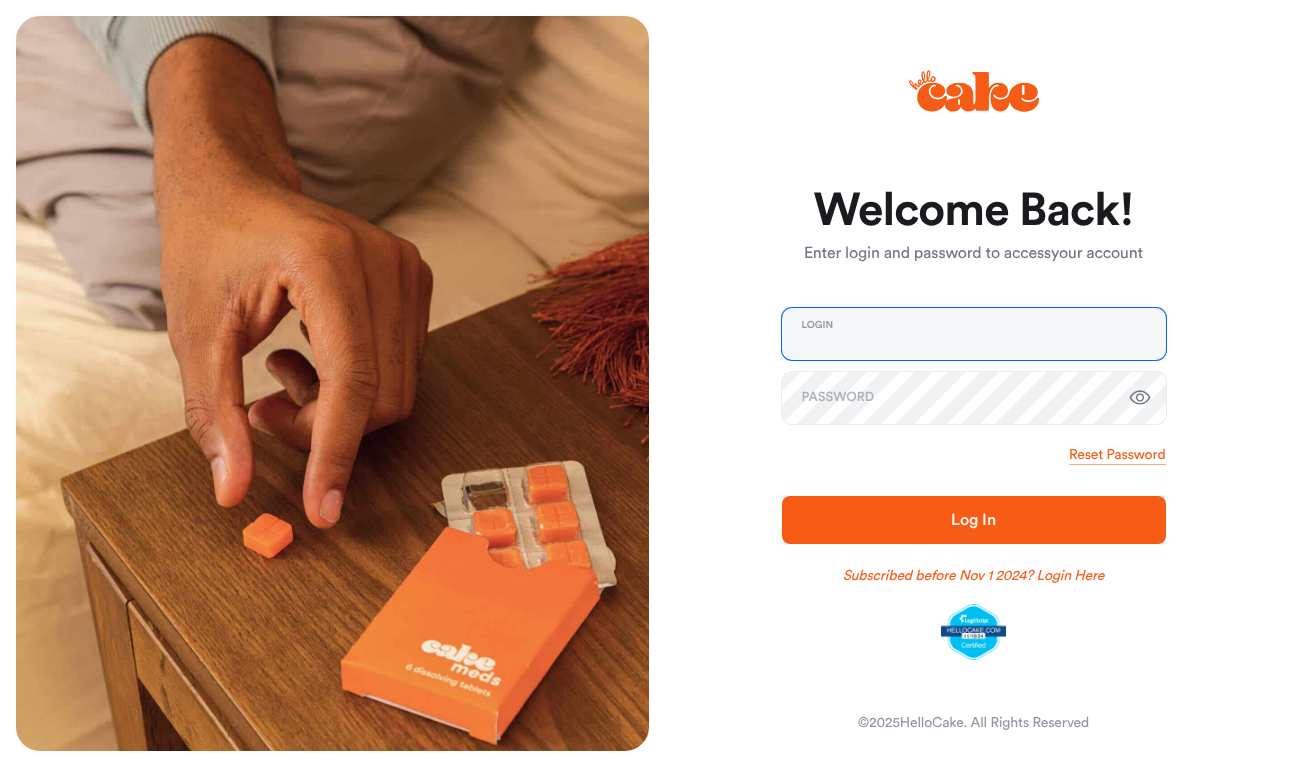 click at bounding box center (974, 334) 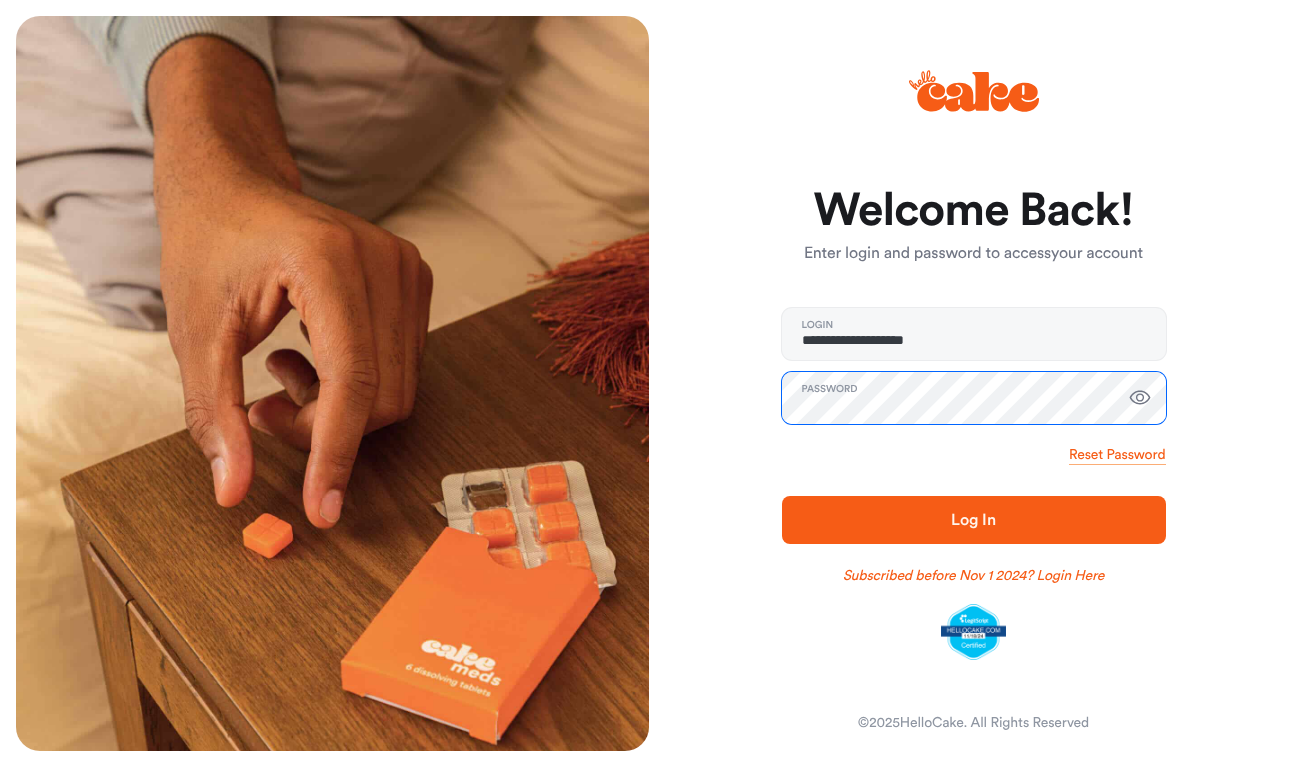 click on "Log In" at bounding box center (974, 520) 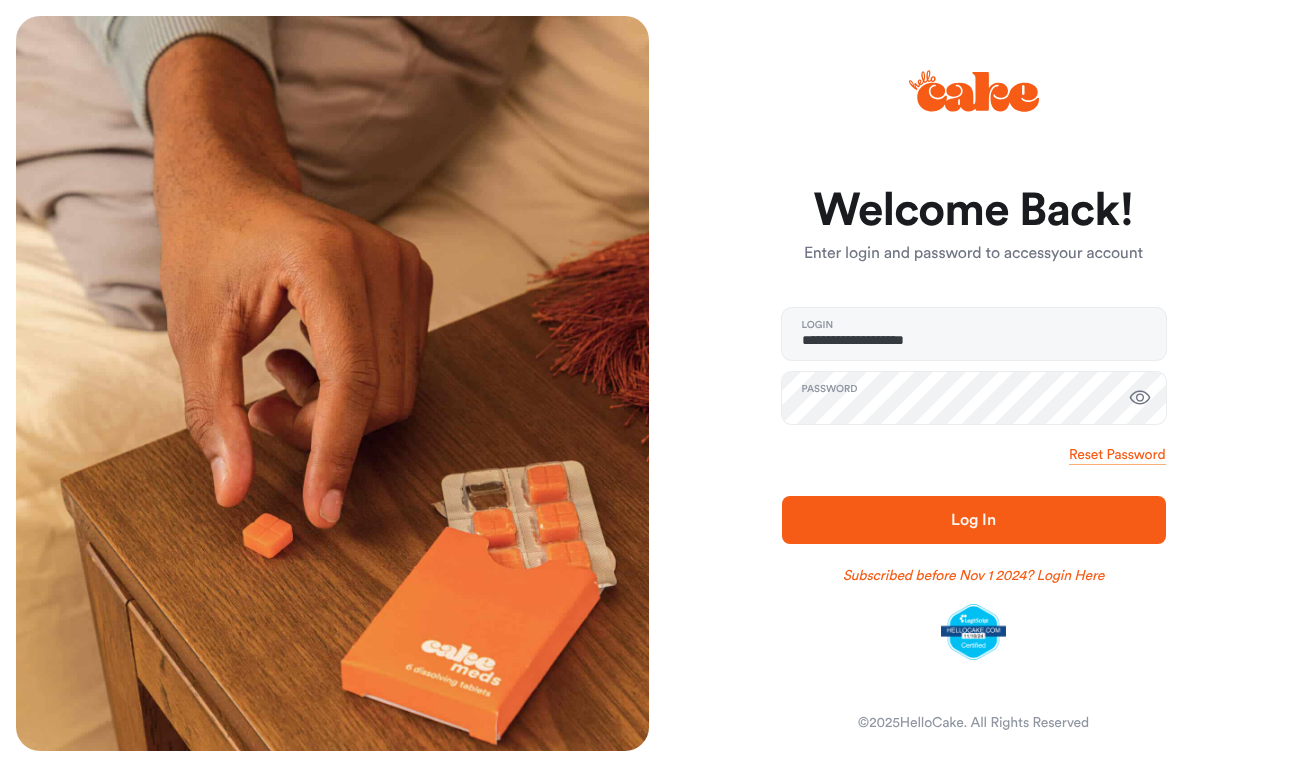 click on "Log In" at bounding box center [973, 520] 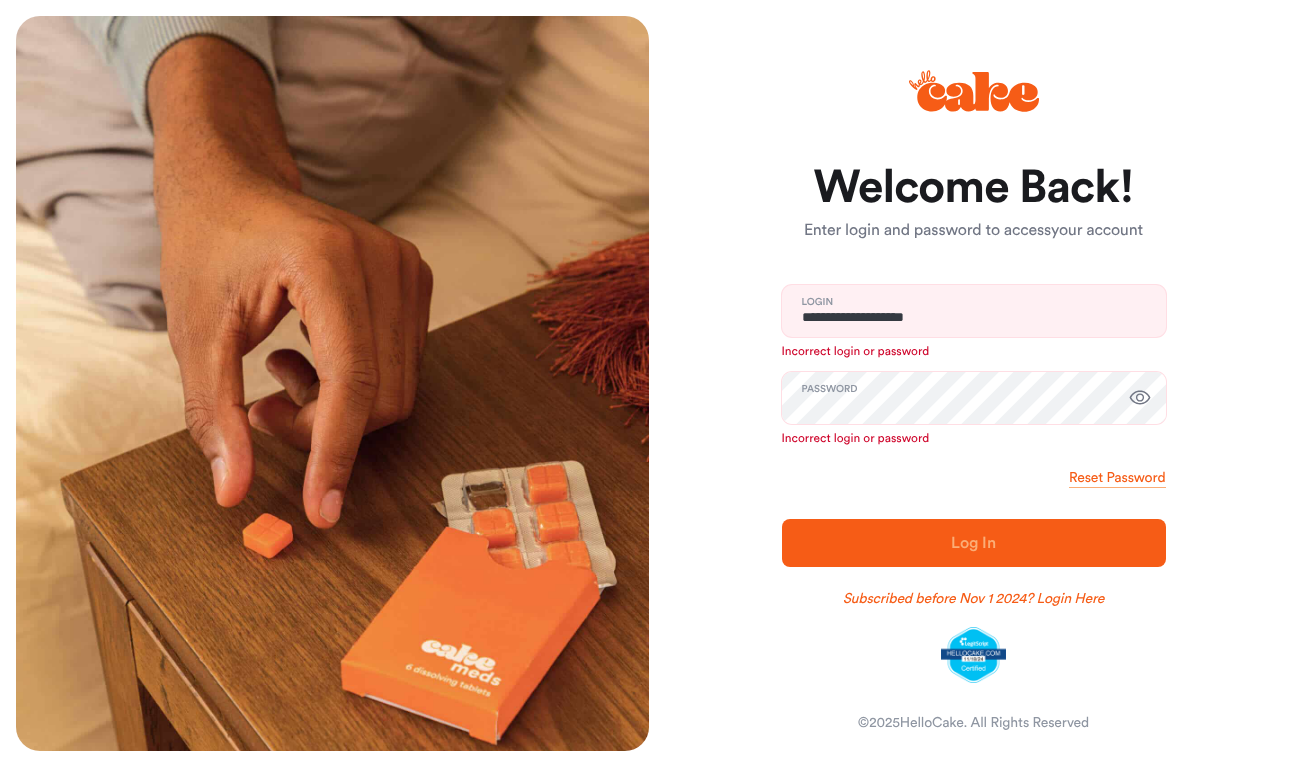 click at bounding box center (1140, 398) 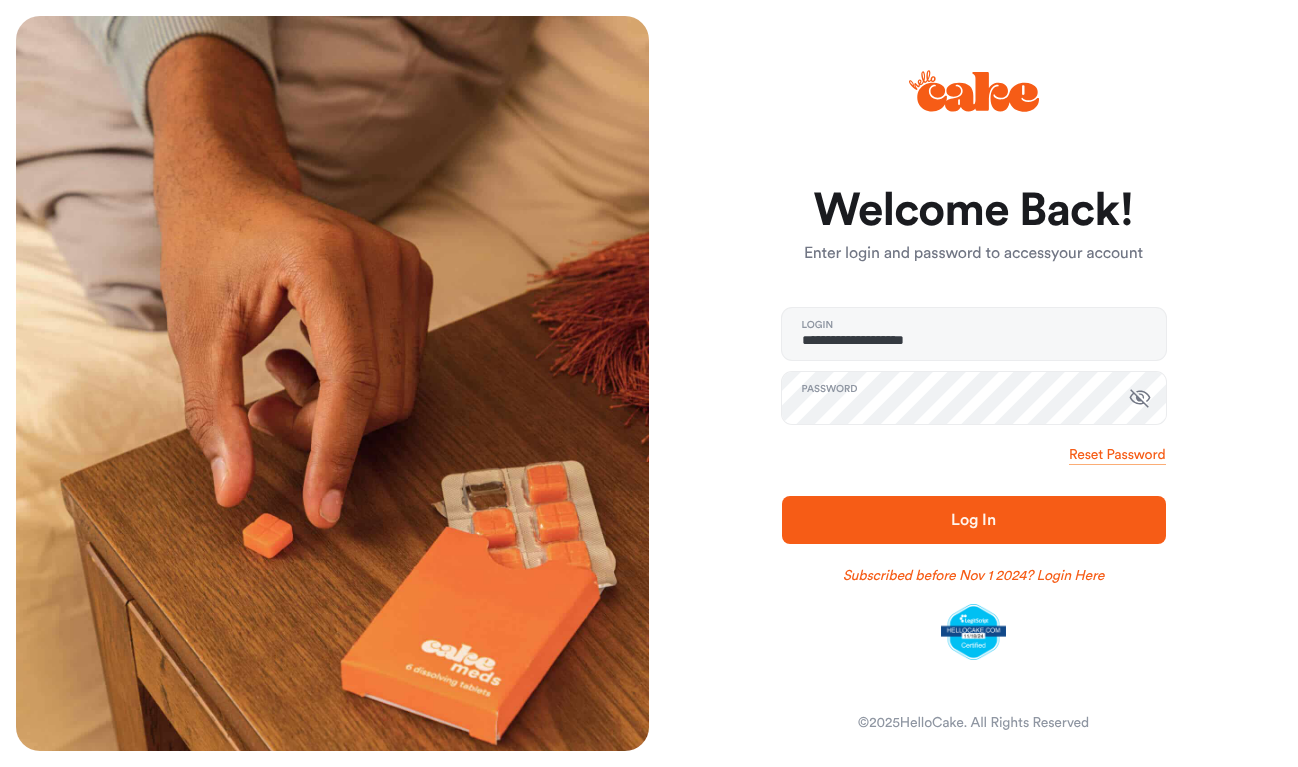 click on "Log In" at bounding box center (973, 520) 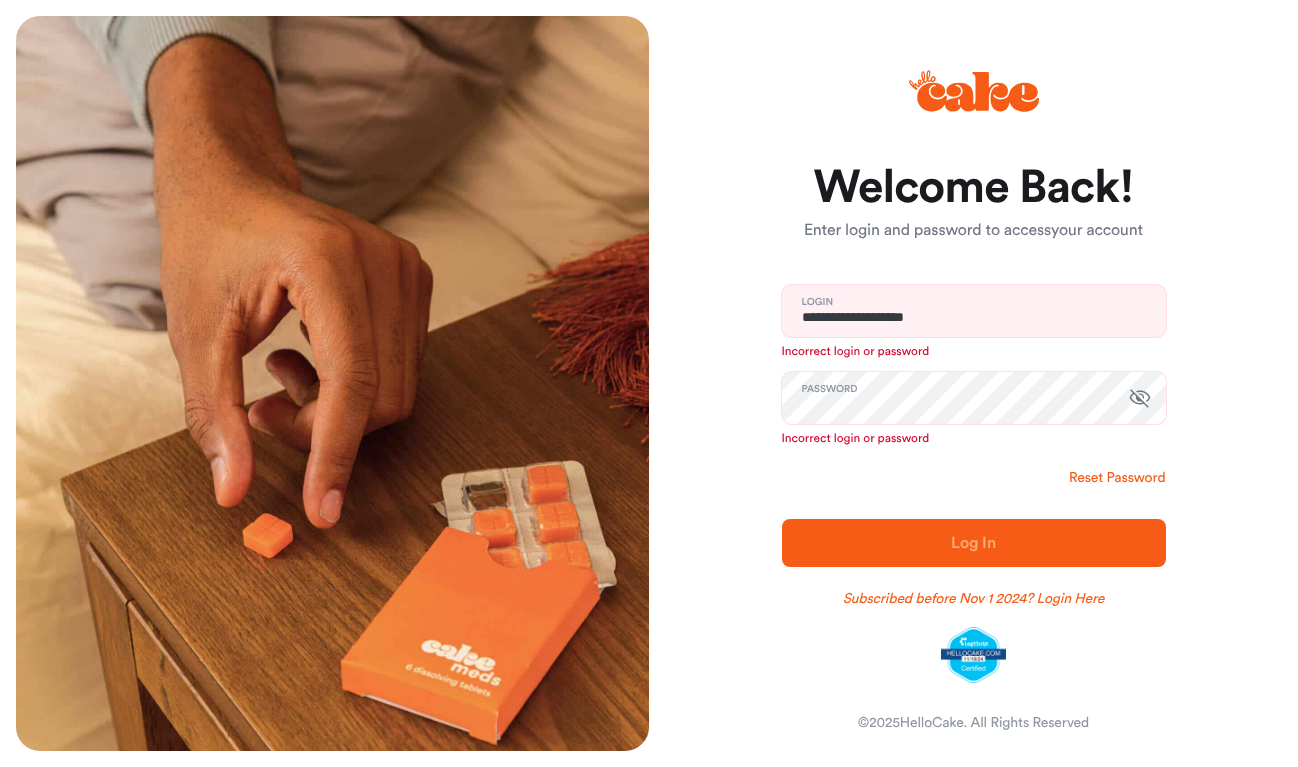 click on "Reset Password" at bounding box center [1117, 478] 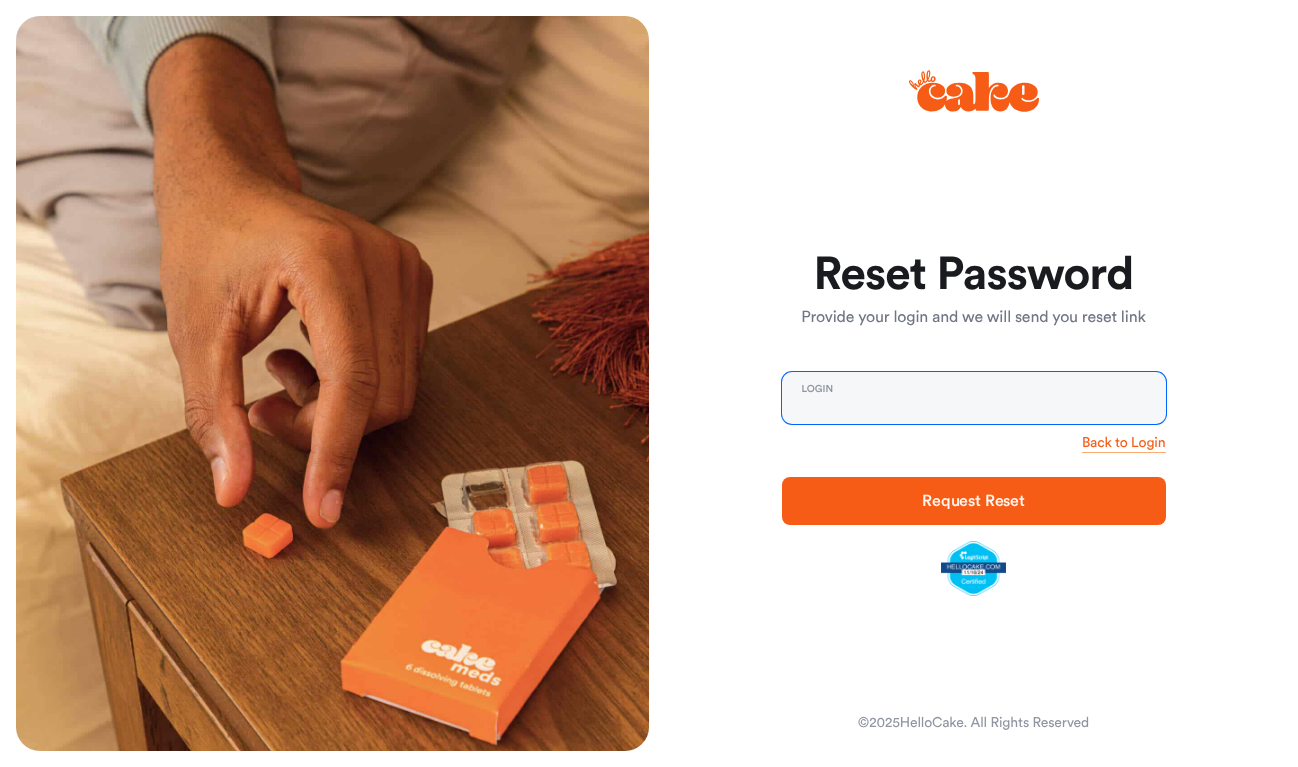 click at bounding box center (974, 398) 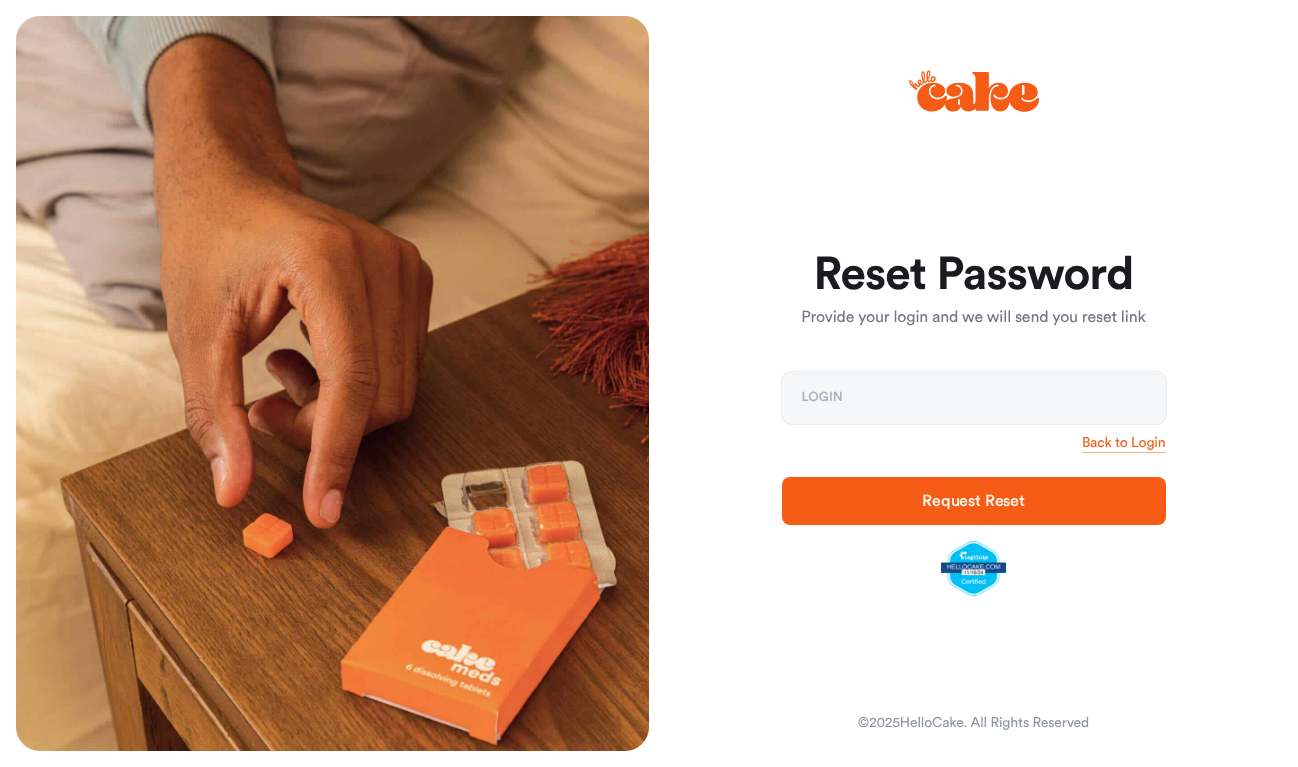 click on "Reset Password Provide your login and we will send you reset link Login Back to Login Request Reset ©  [YEAR]  HelloCake. All Rights Reserved" at bounding box center [965, 383] 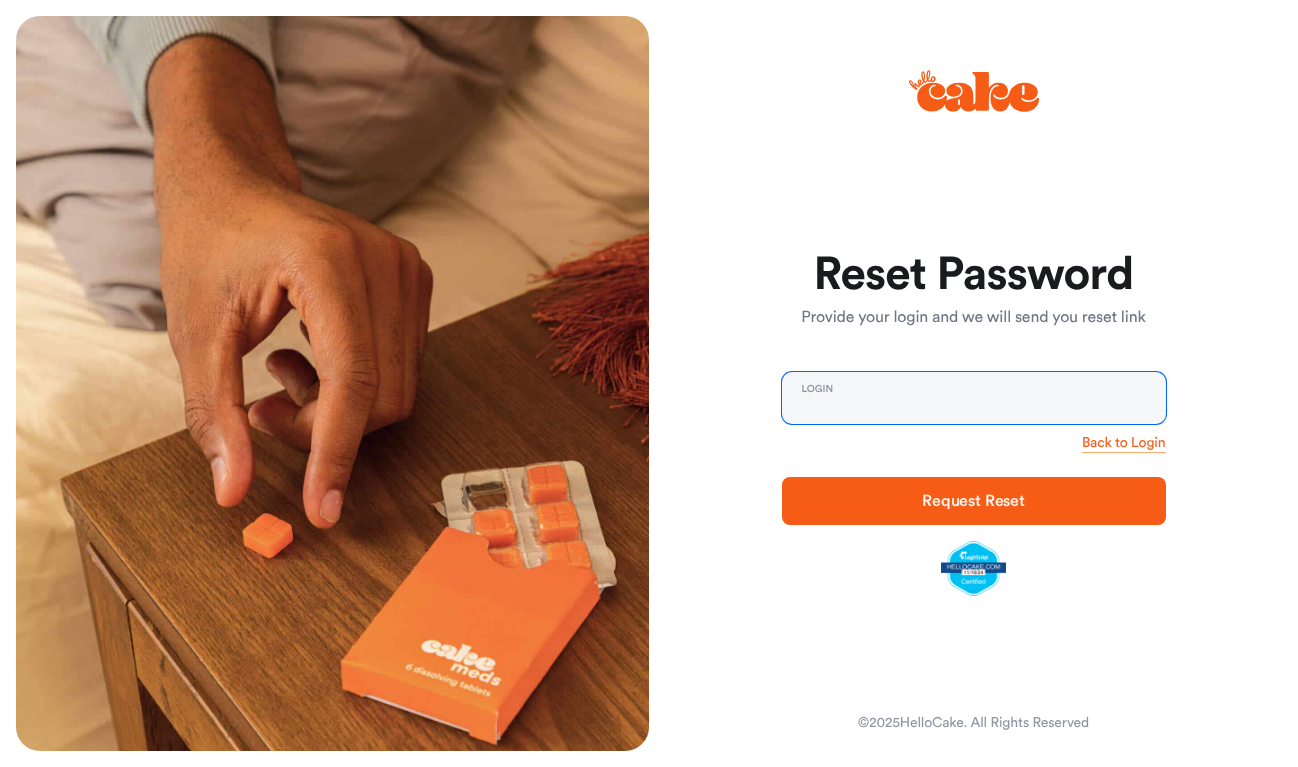 click at bounding box center [974, 398] 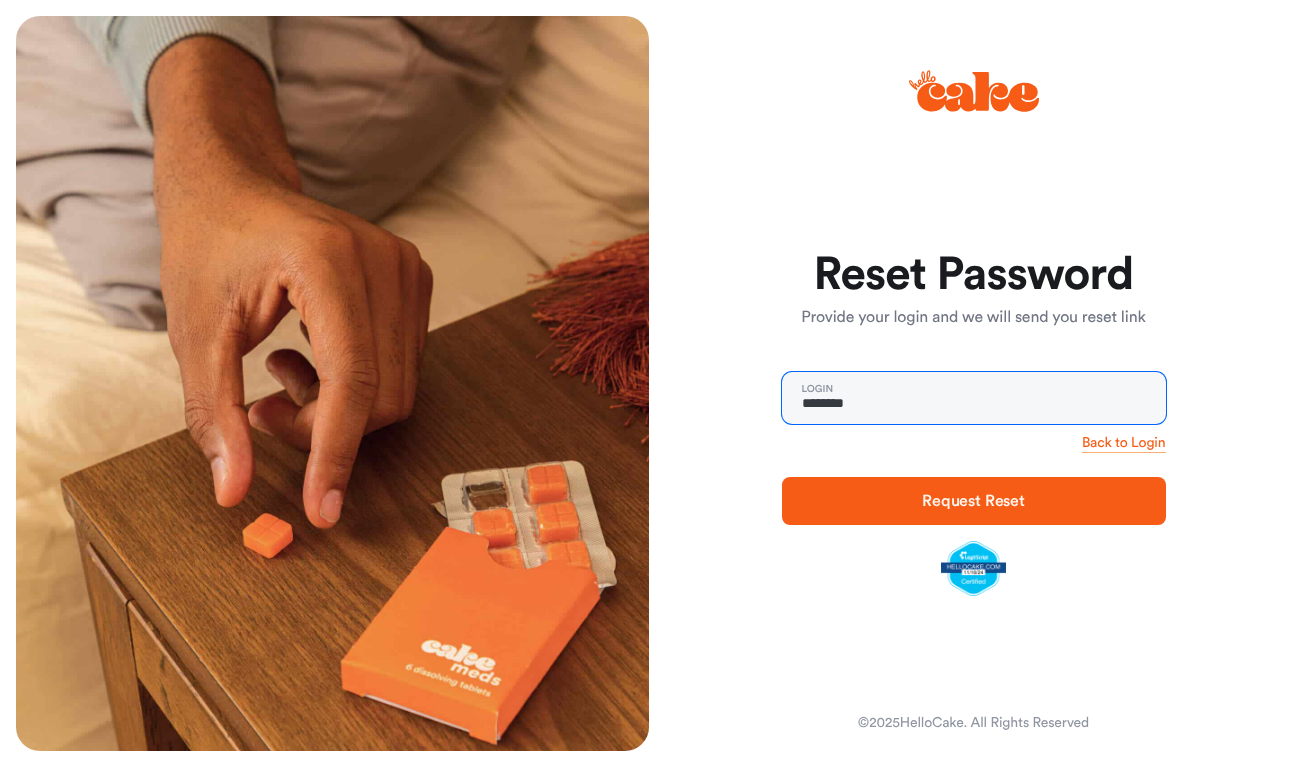 type on "**********" 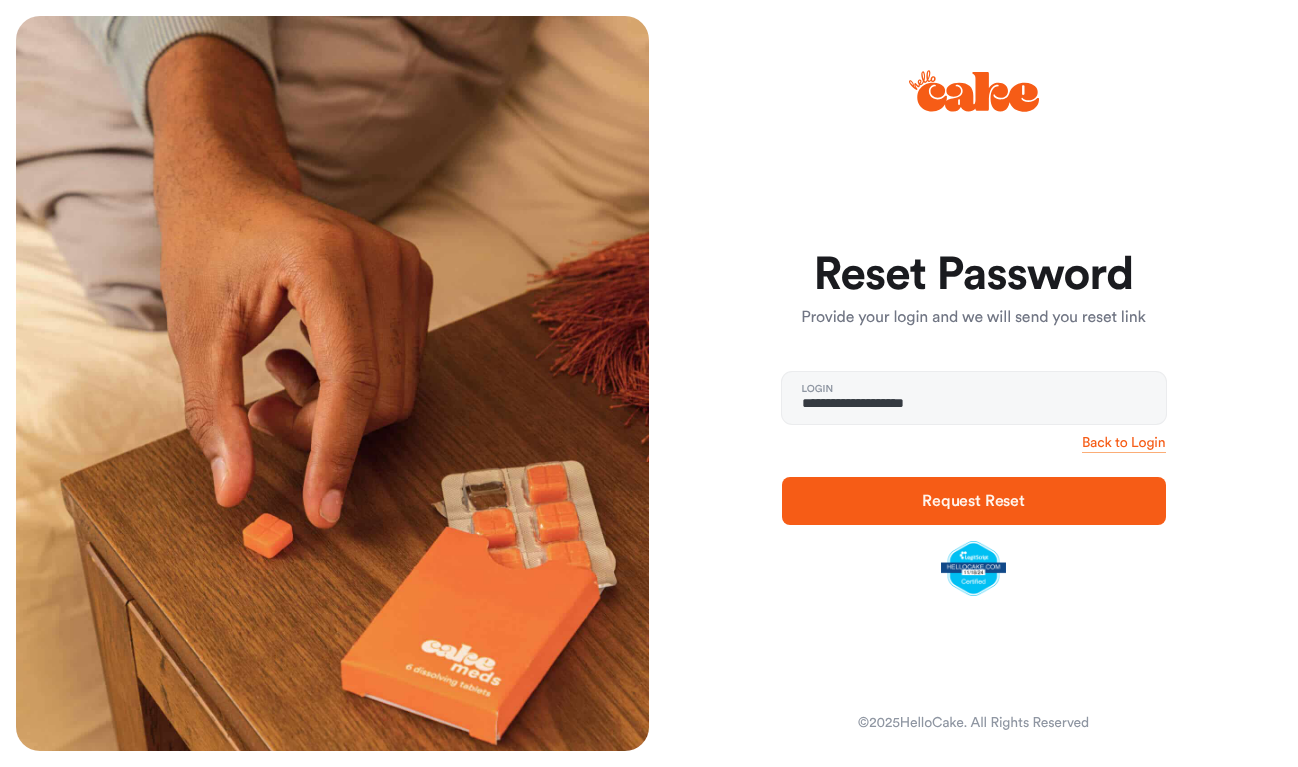click on "Request Reset" at bounding box center [974, 501] 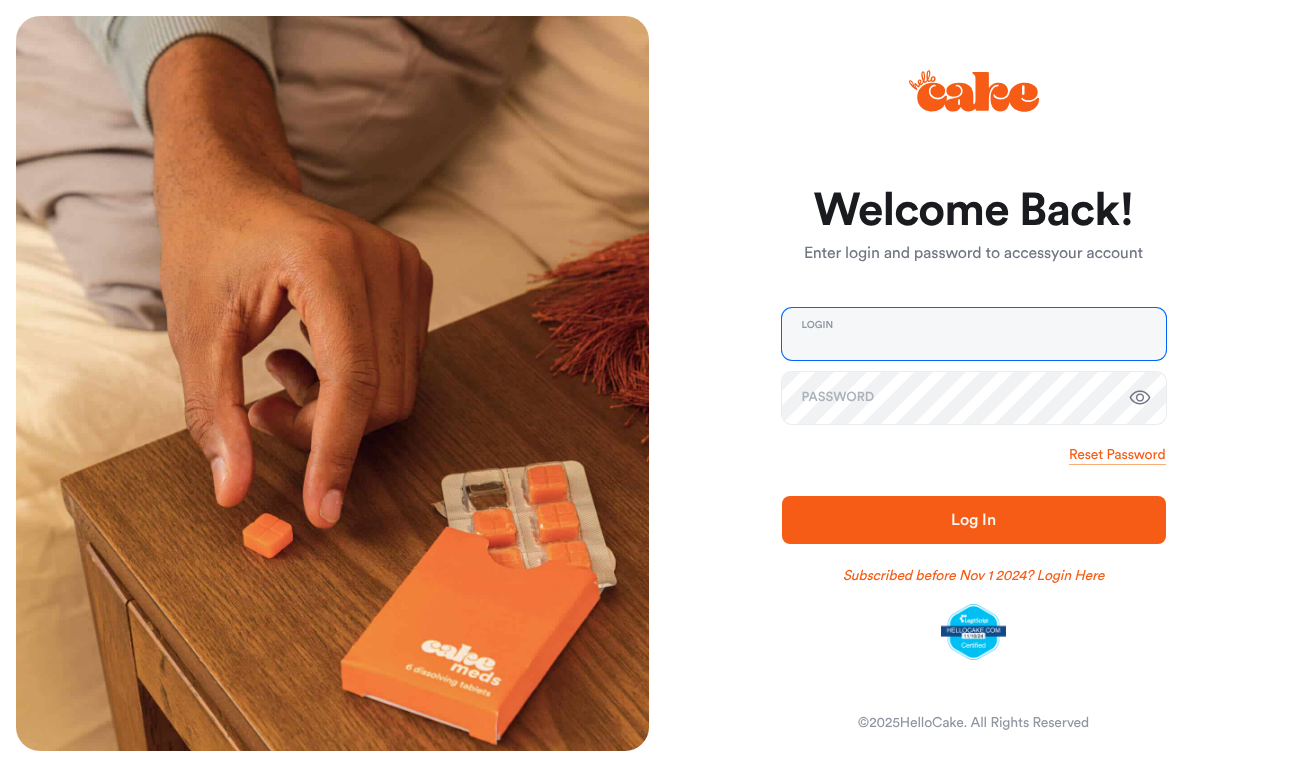 click at bounding box center [974, 334] 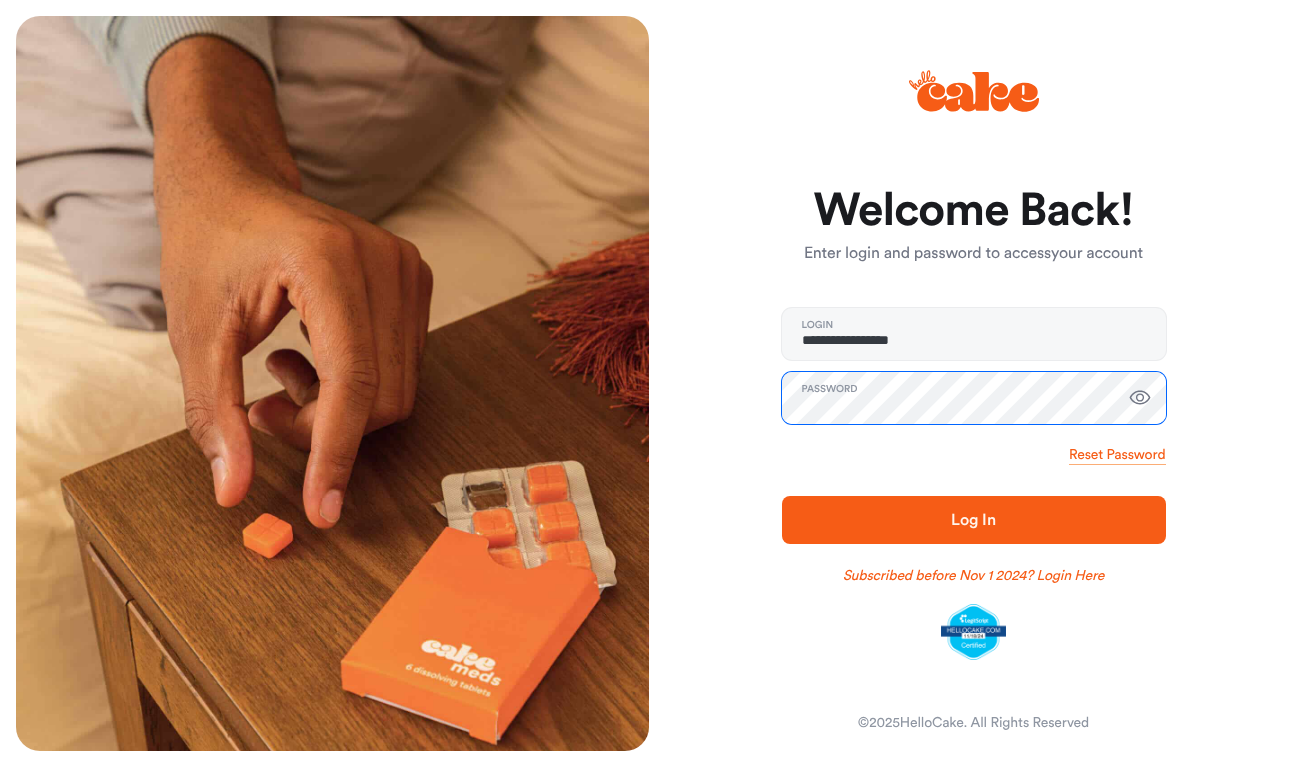 click on "Log In" at bounding box center [974, 520] 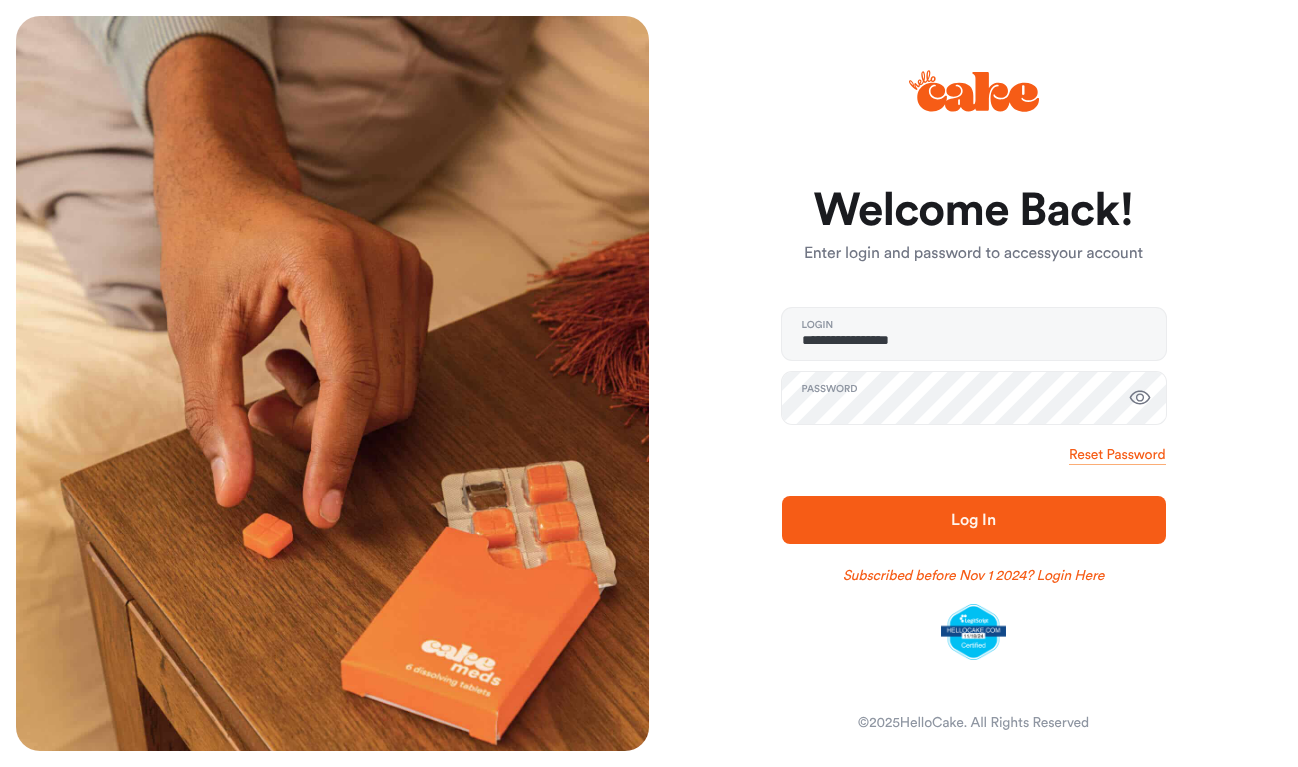 click on "Log In" at bounding box center (974, 520) 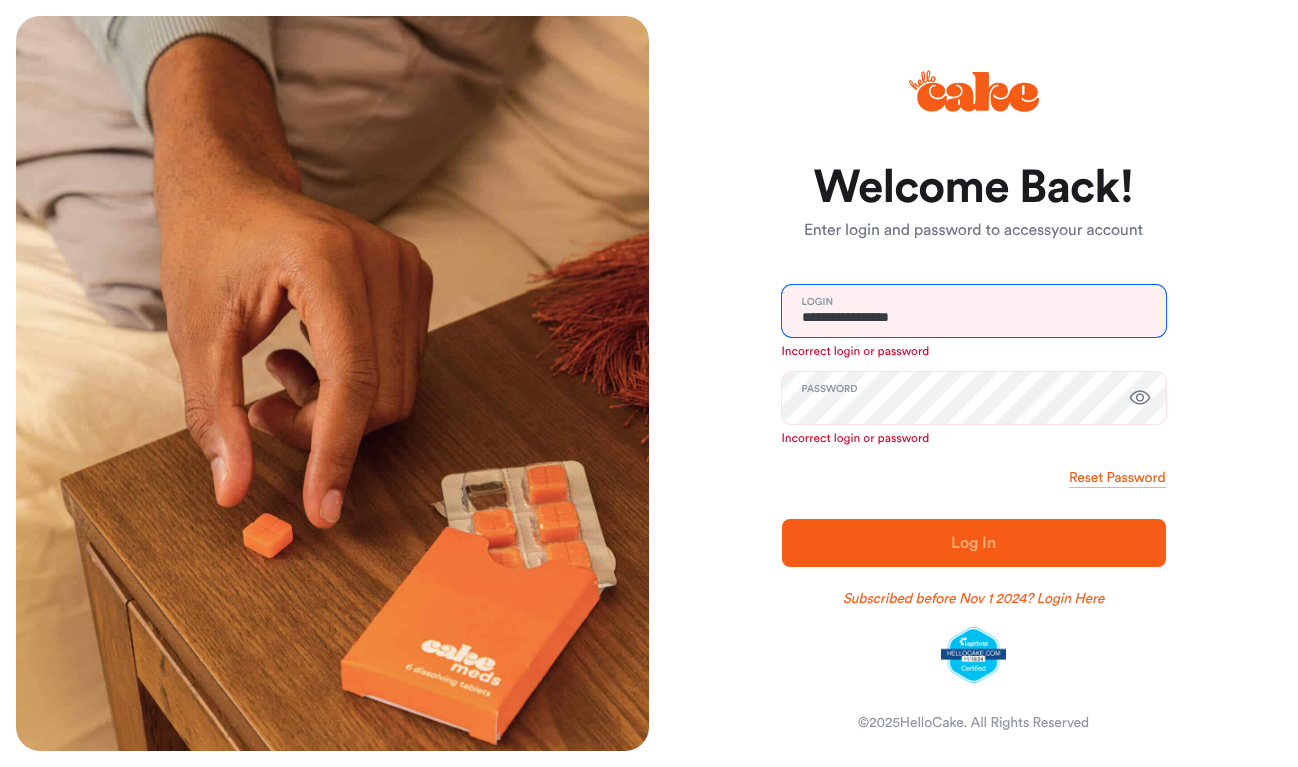 click on "**********" at bounding box center [974, 311] 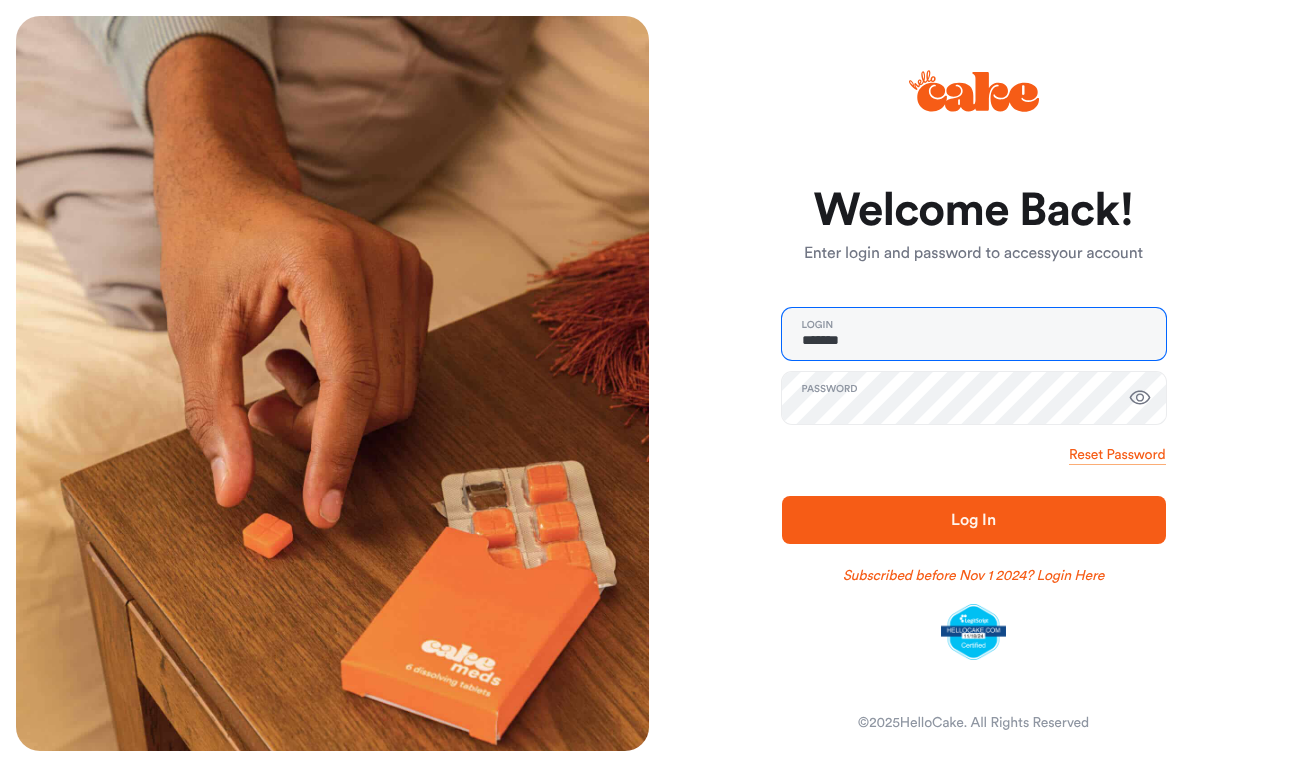 type on "*******" 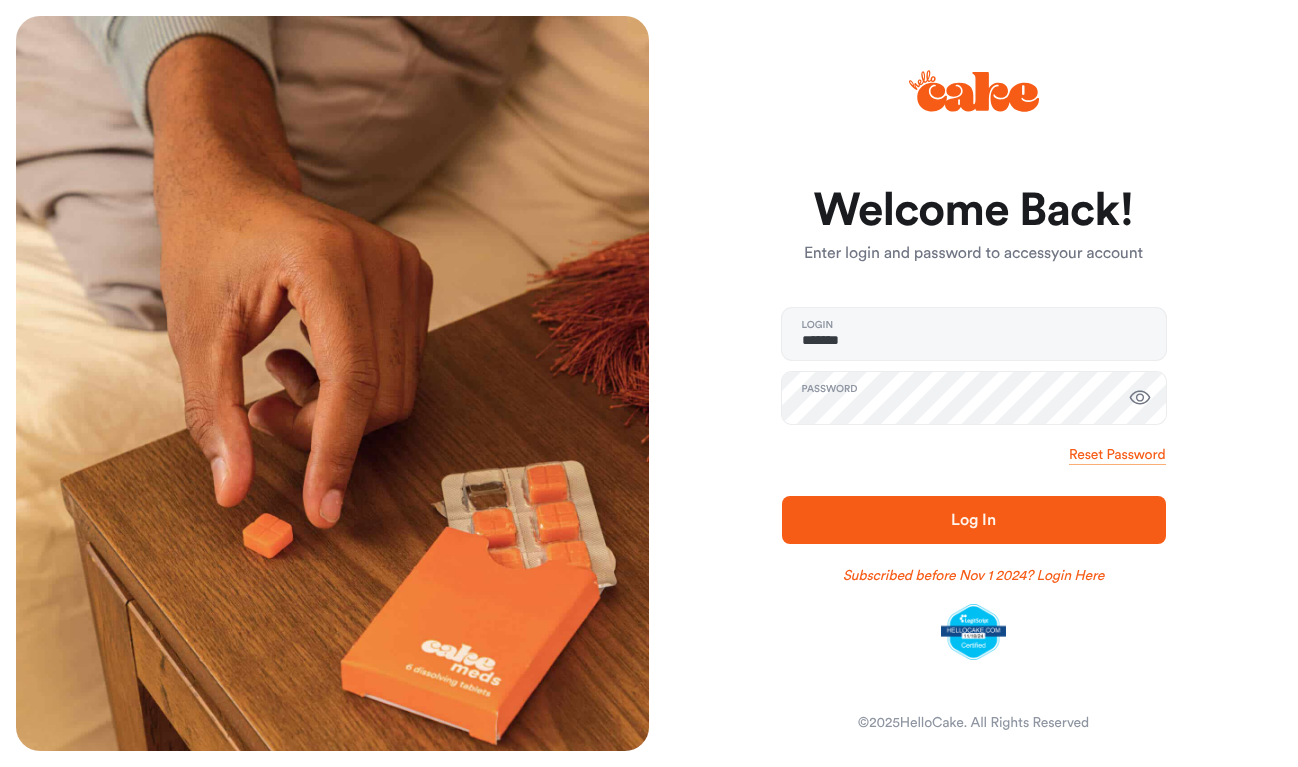 click on "Reset Password" at bounding box center [974, 455] 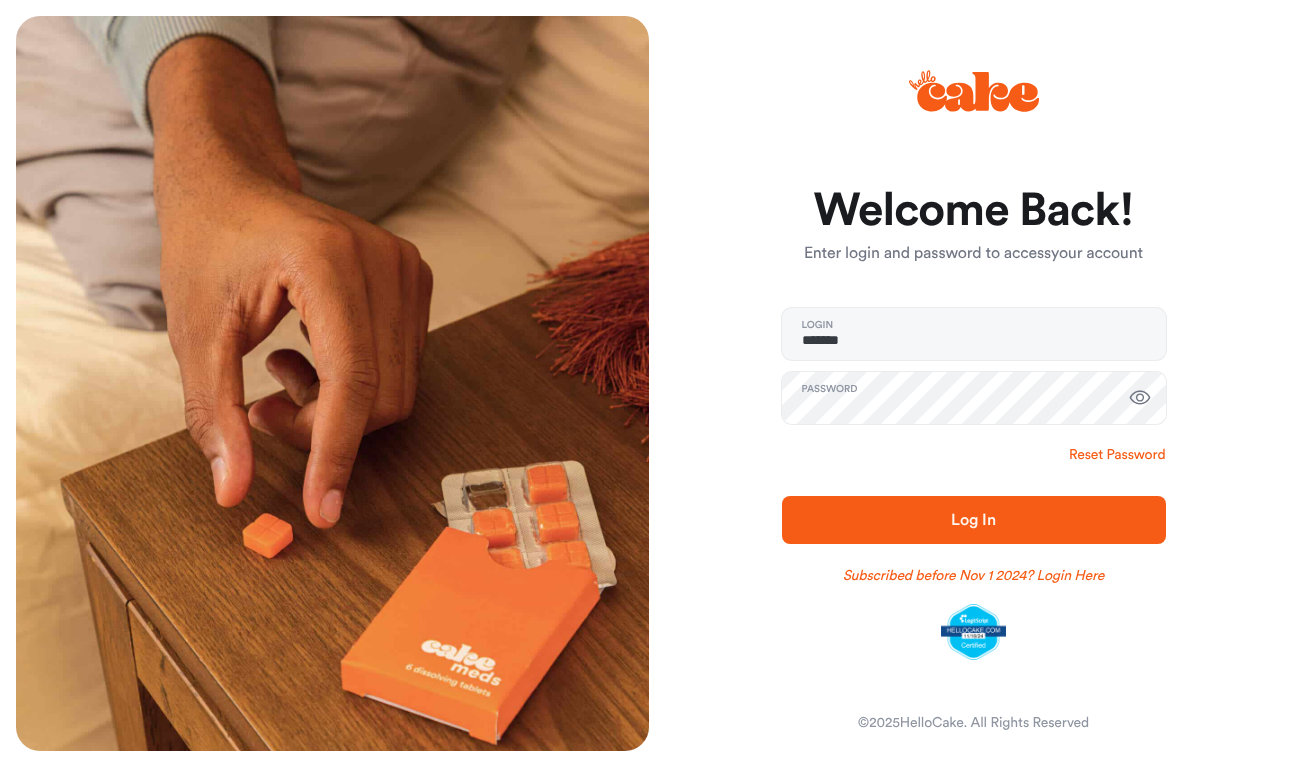 click on "Reset Password" at bounding box center (1117, 455) 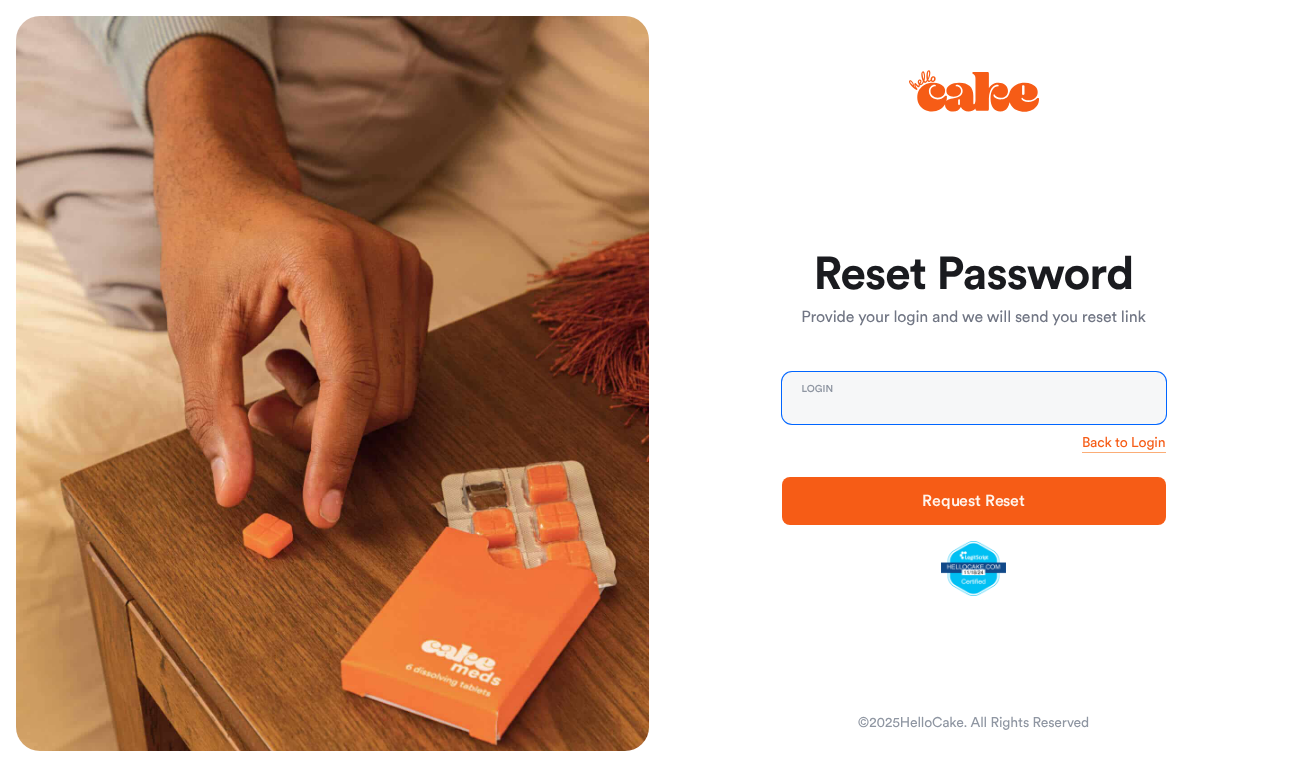 click at bounding box center [974, 398] 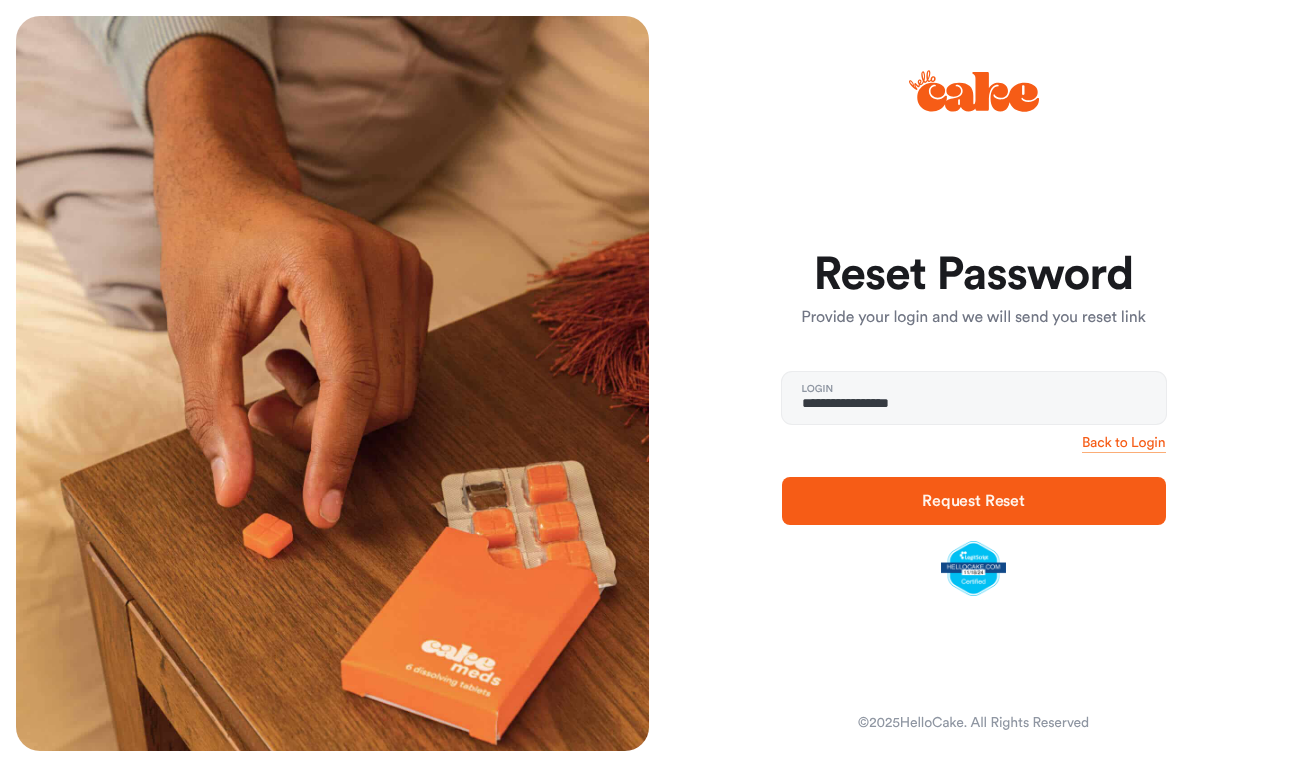 click on "Request Reset" at bounding box center [974, 501] 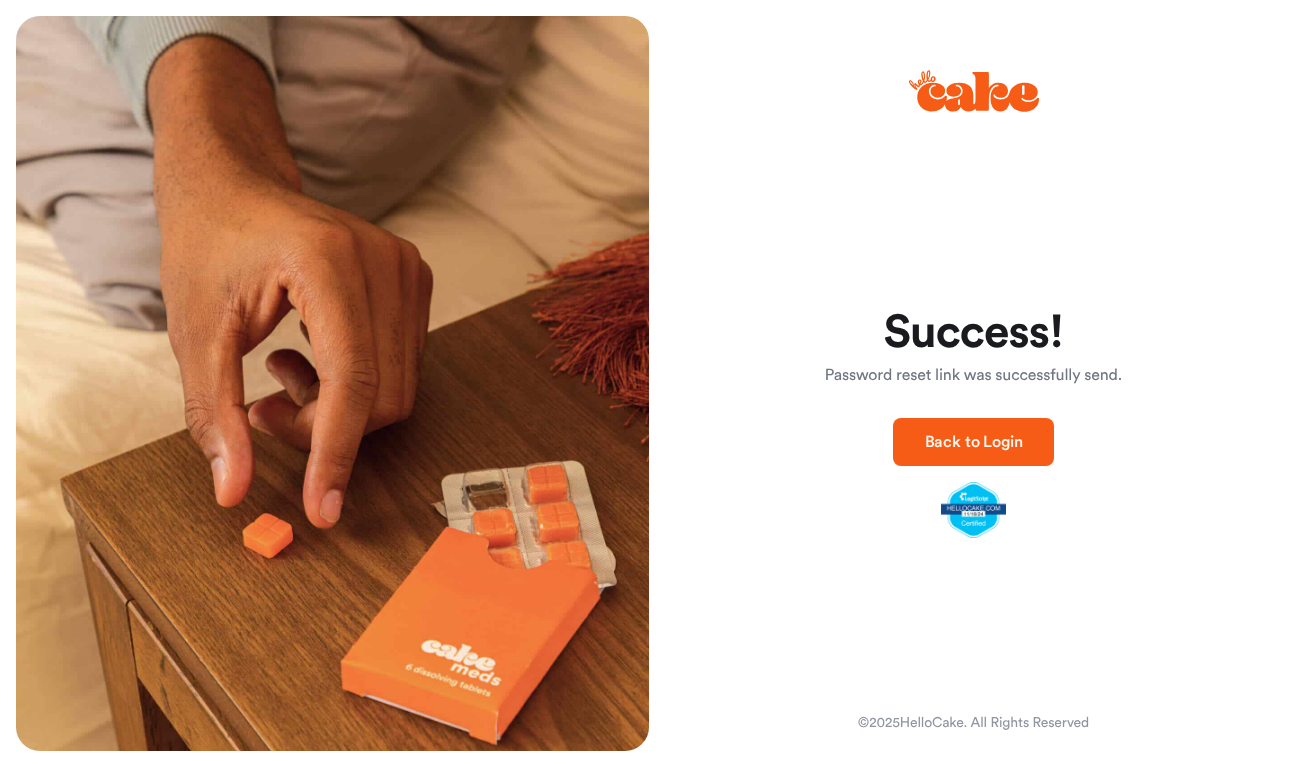 click on "Back to Login" at bounding box center (974, 442) 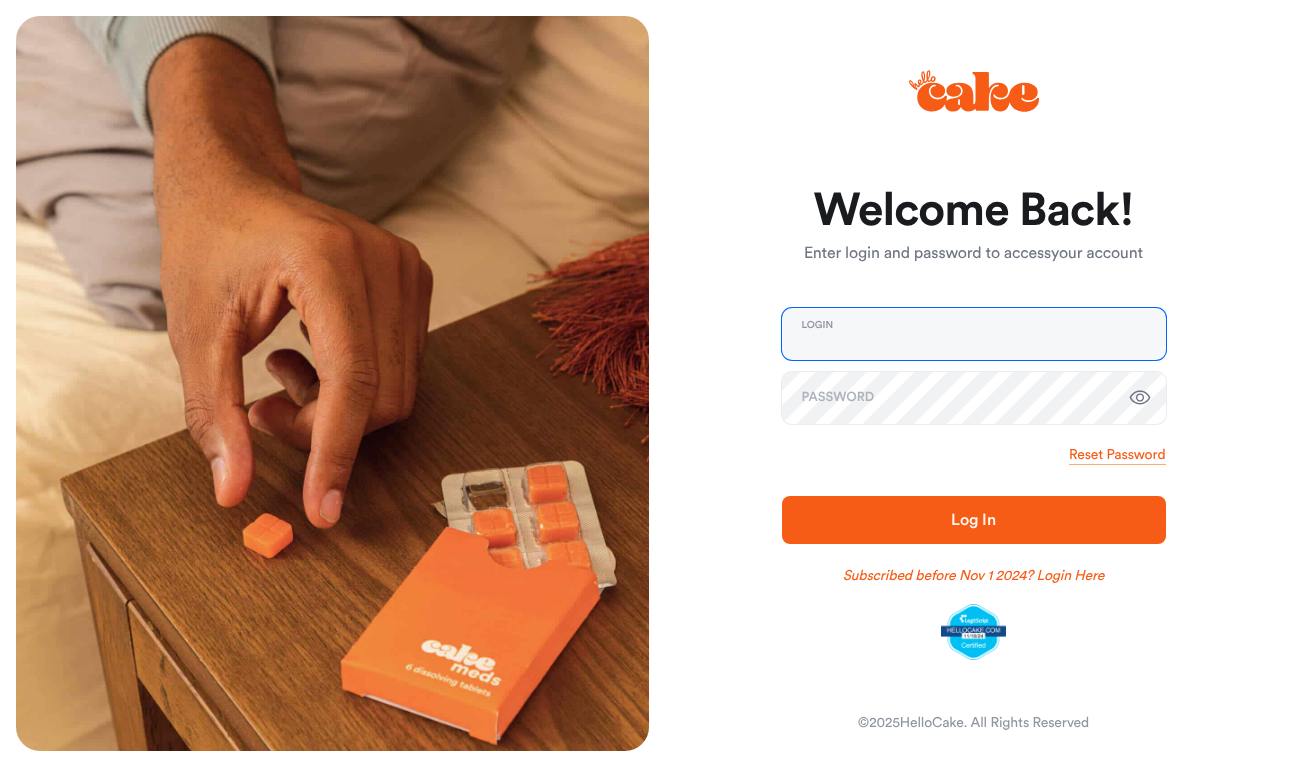 click at bounding box center (974, 334) 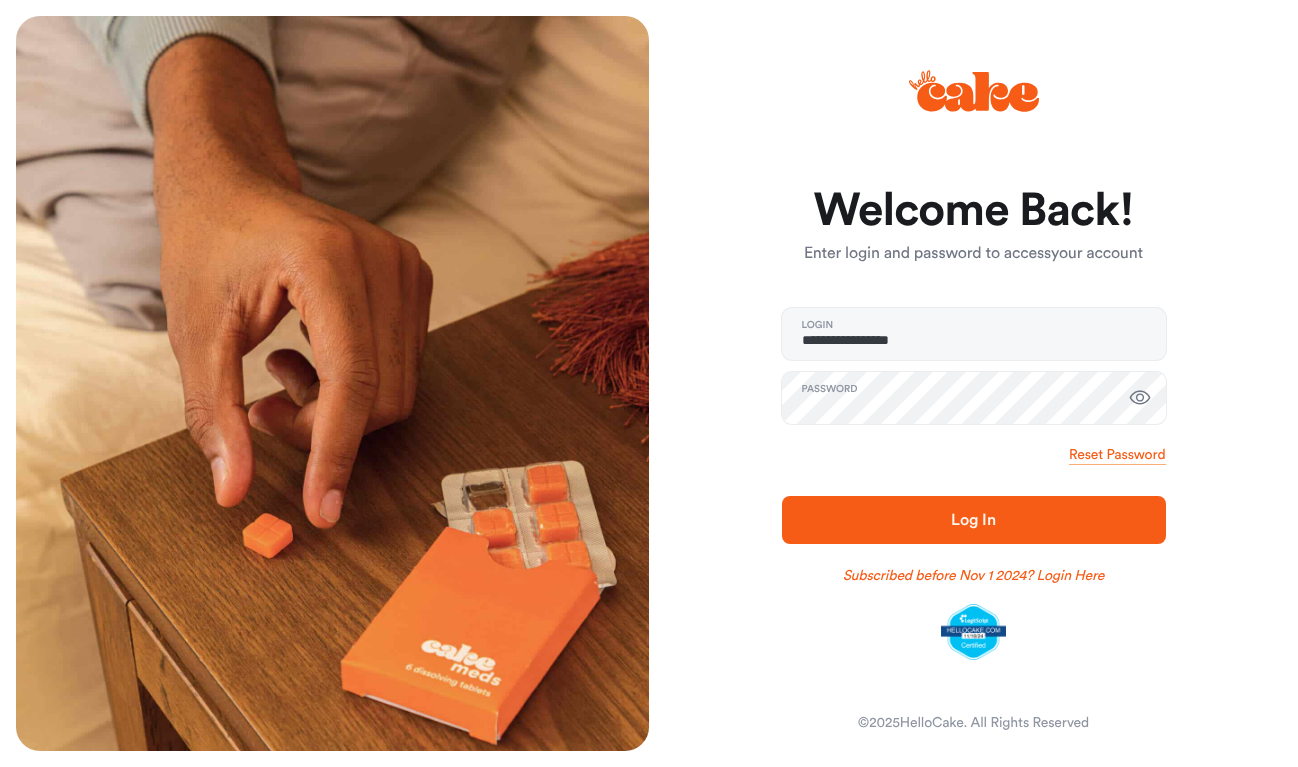 click on "Log In" at bounding box center (974, 520) 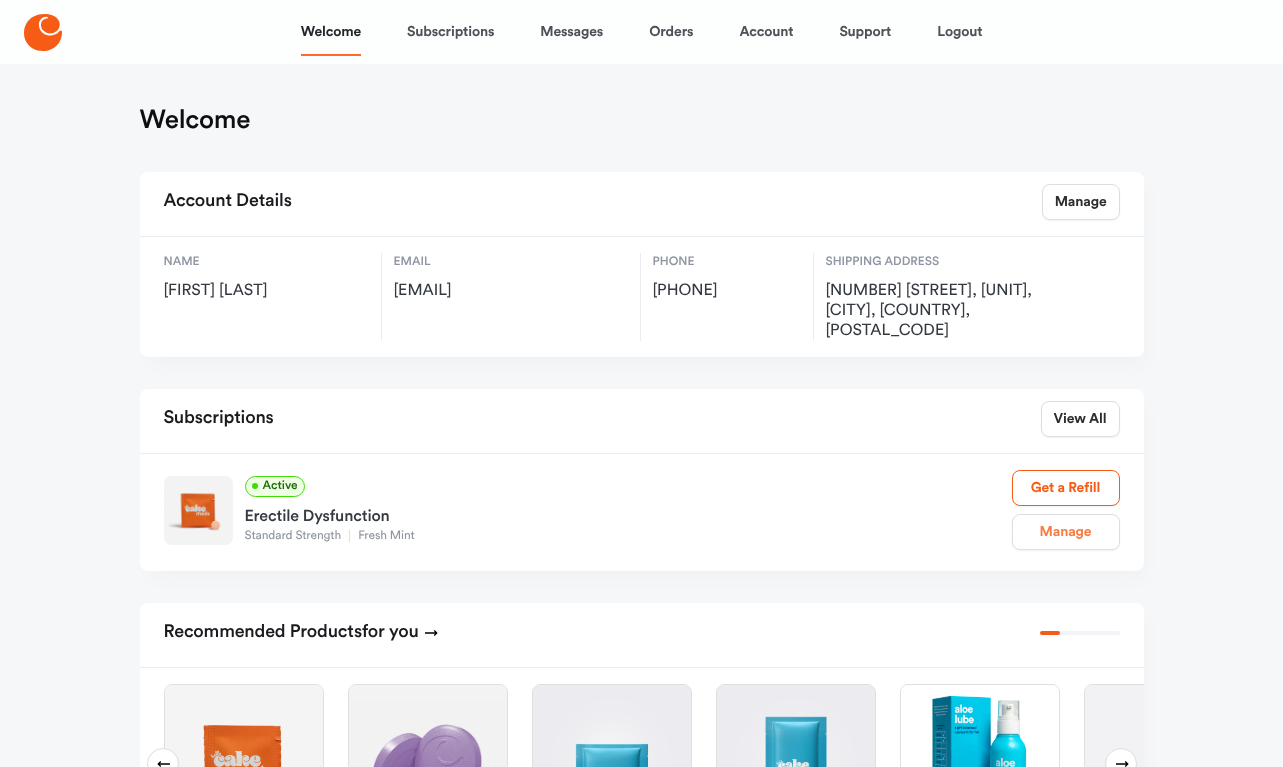 click on "Manage" at bounding box center (1066, 532) 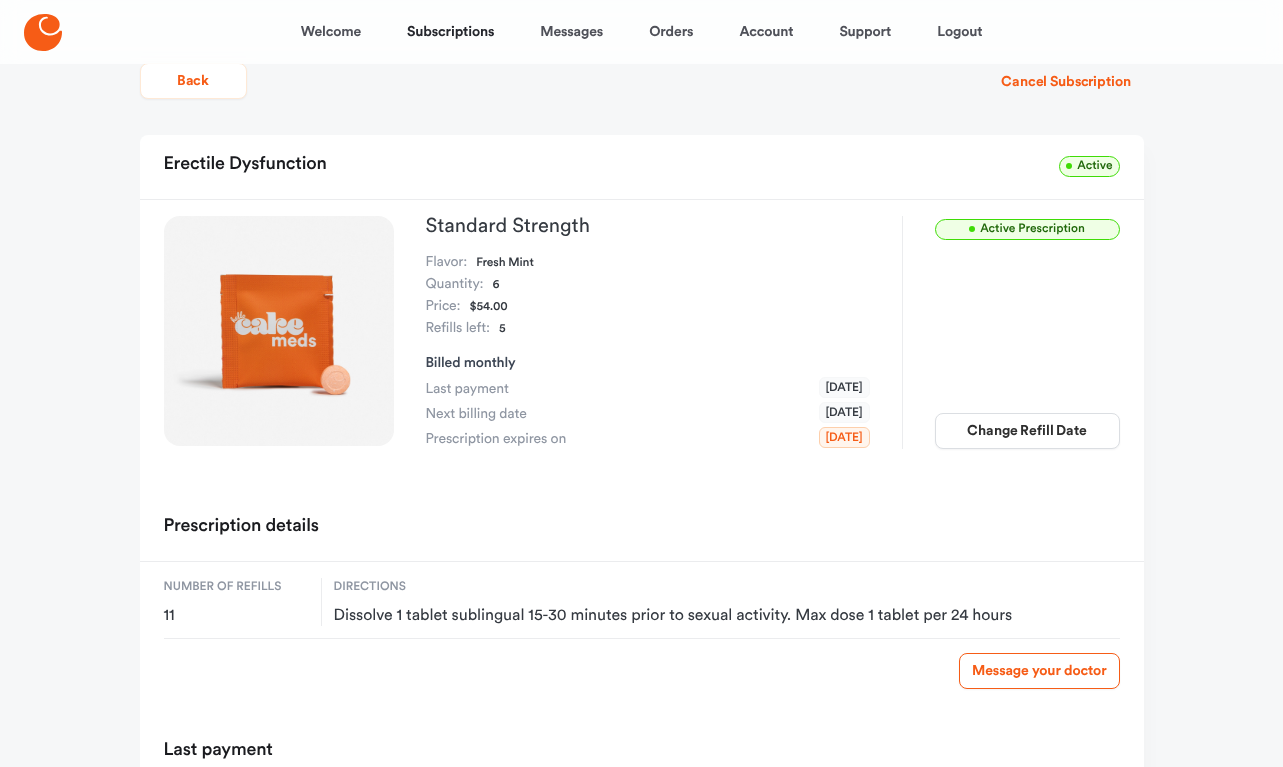 scroll, scrollTop: 20, scrollLeft: 0, axis: vertical 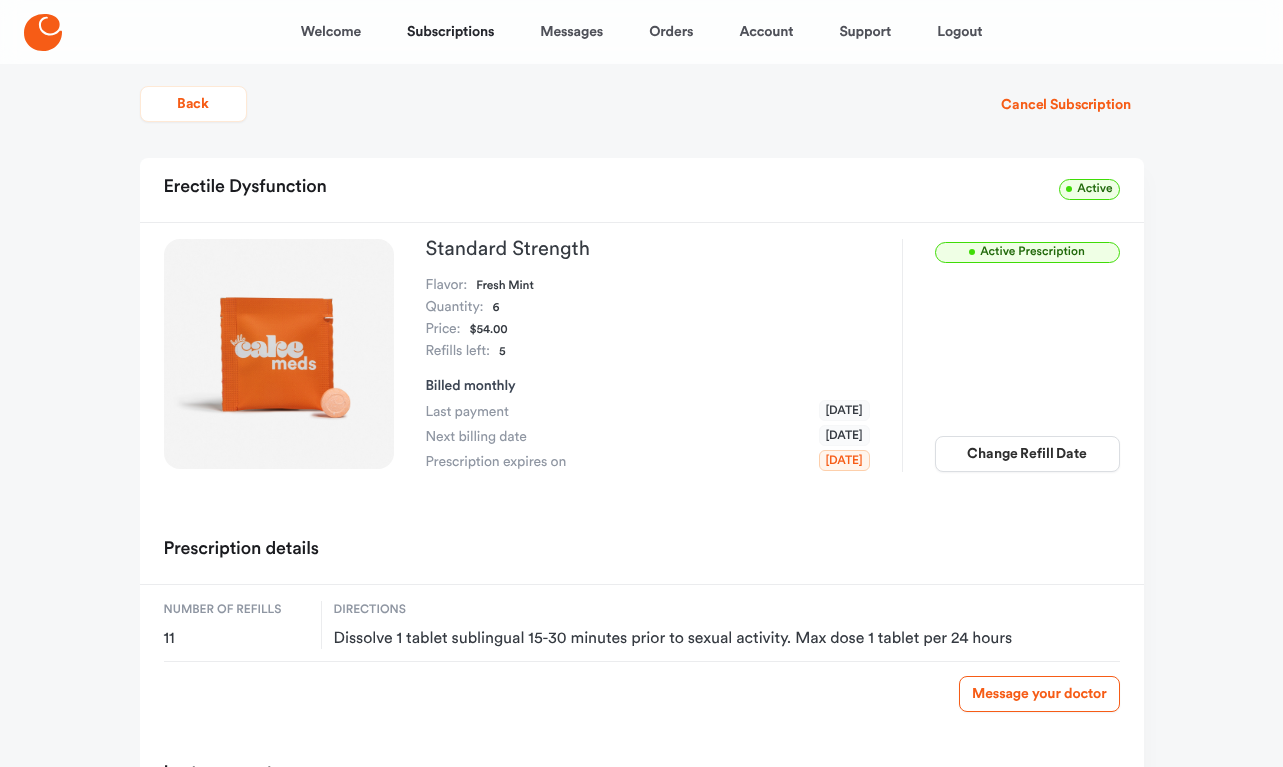 click on "Active Prescription" at bounding box center (1027, 252) 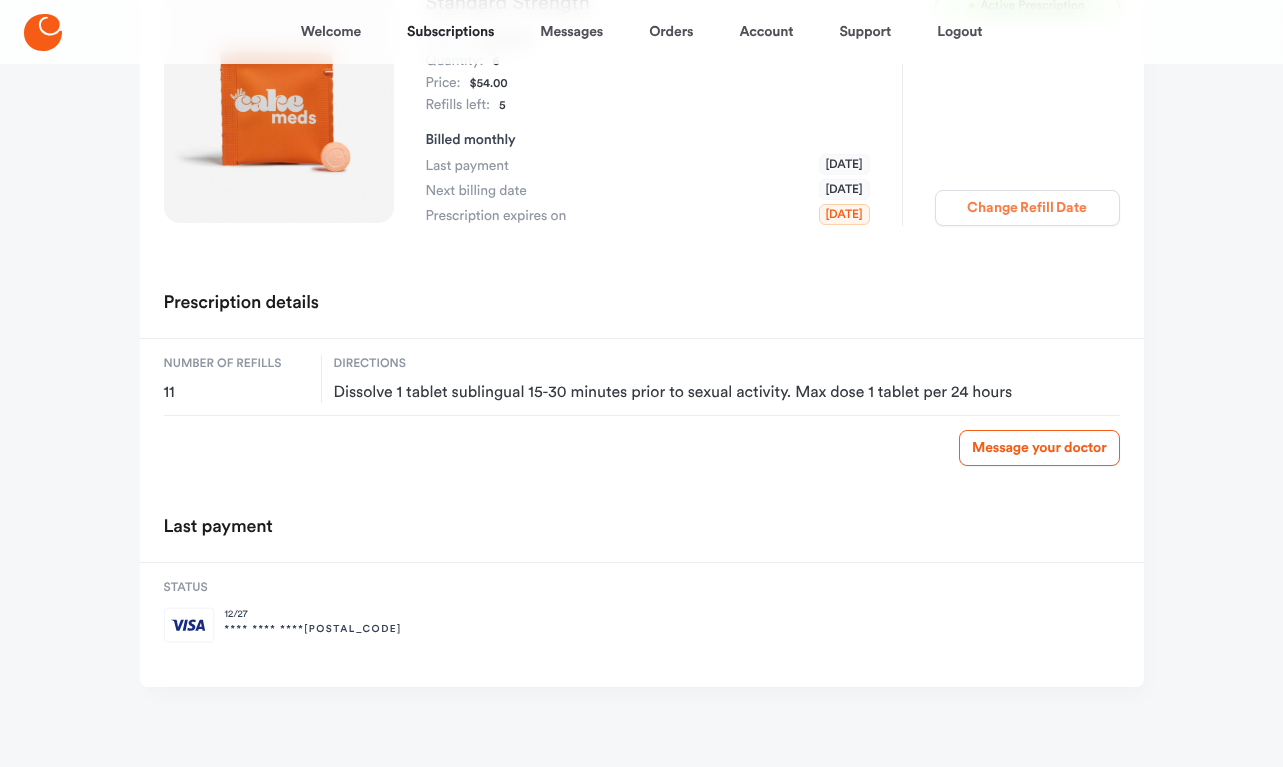 click on "Change Refill Date" at bounding box center (1027, 208) 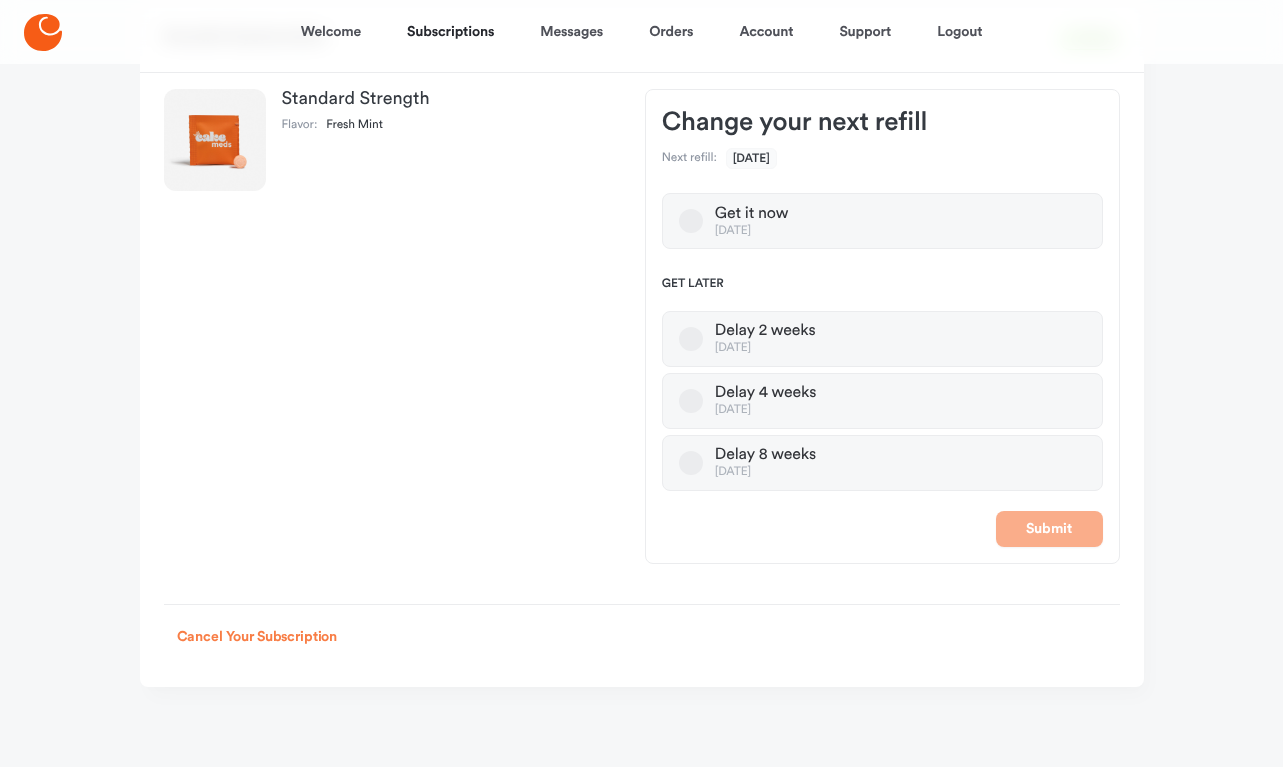 click on "Cancel Your Subscription" at bounding box center [257, 637] 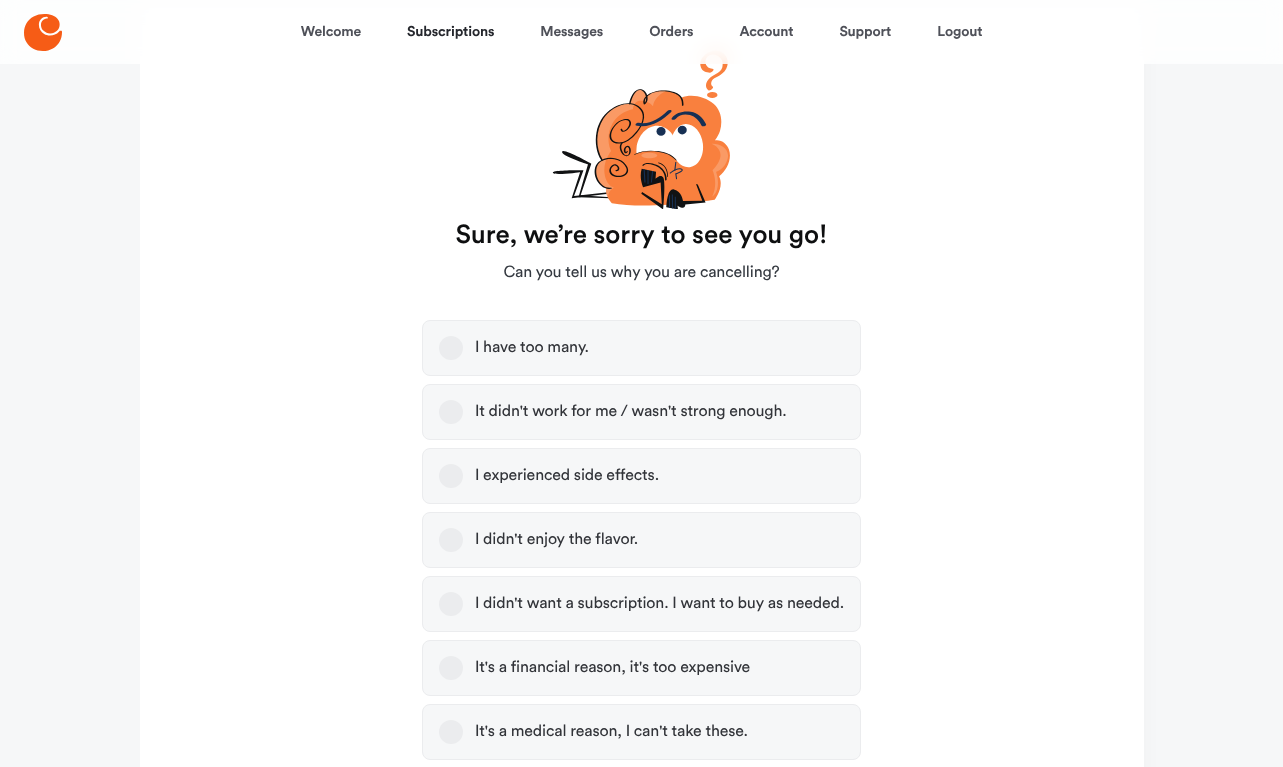 click on "I have too many." at bounding box center [641, 348] 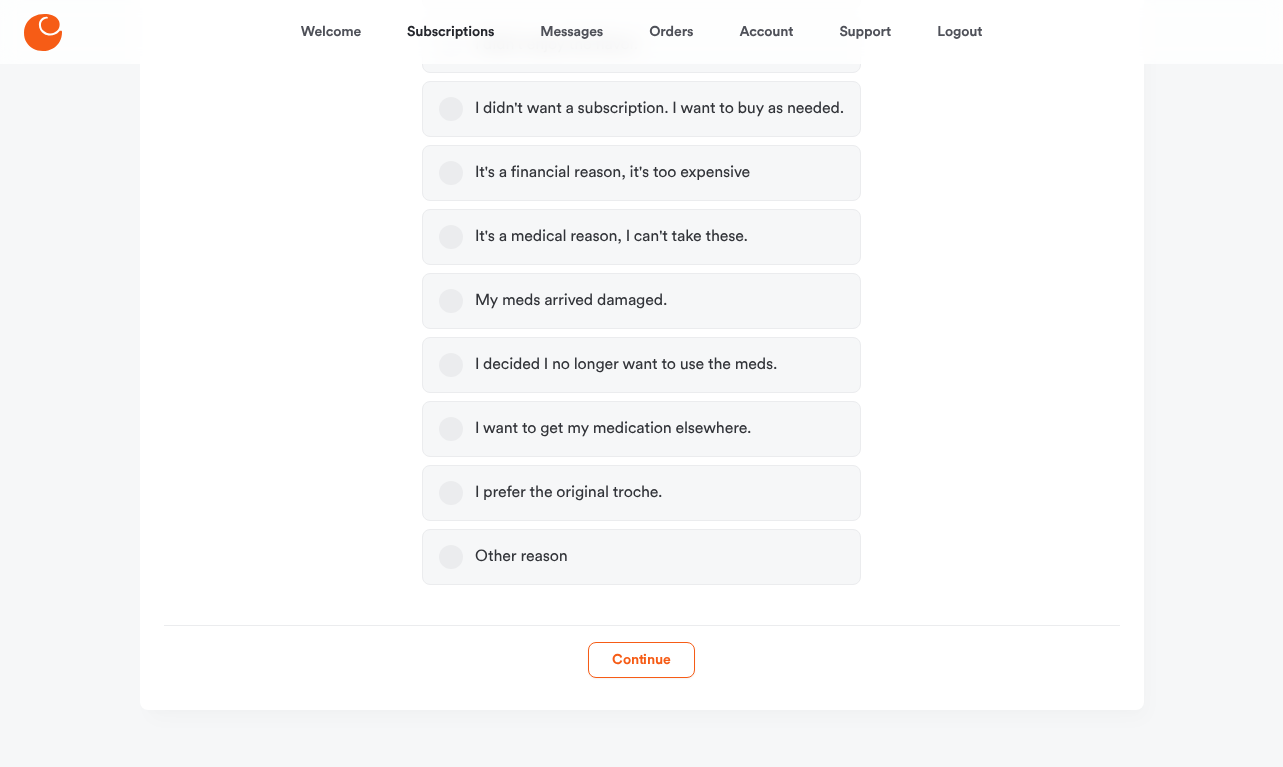 scroll, scrollTop: 682, scrollLeft: 0, axis: vertical 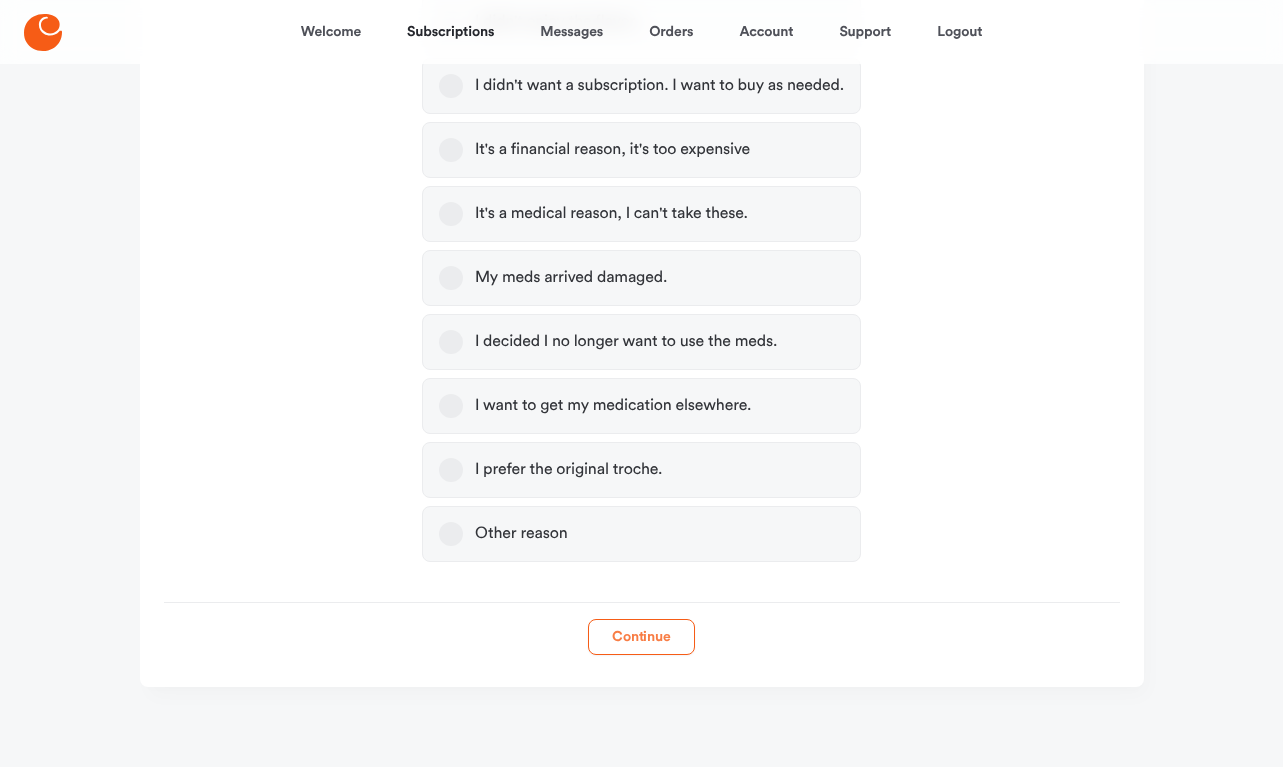 click on "Continue" at bounding box center (641, 637) 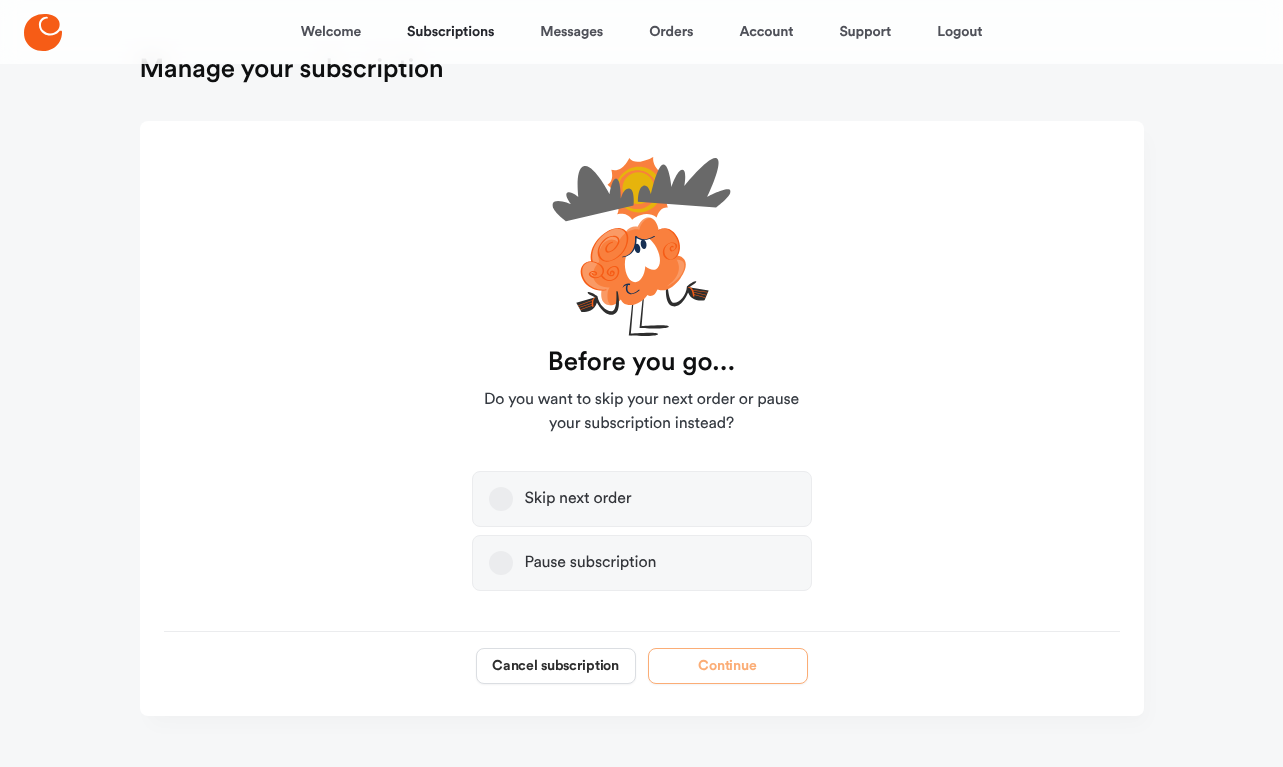 scroll, scrollTop: 80, scrollLeft: 0, axis: vertical 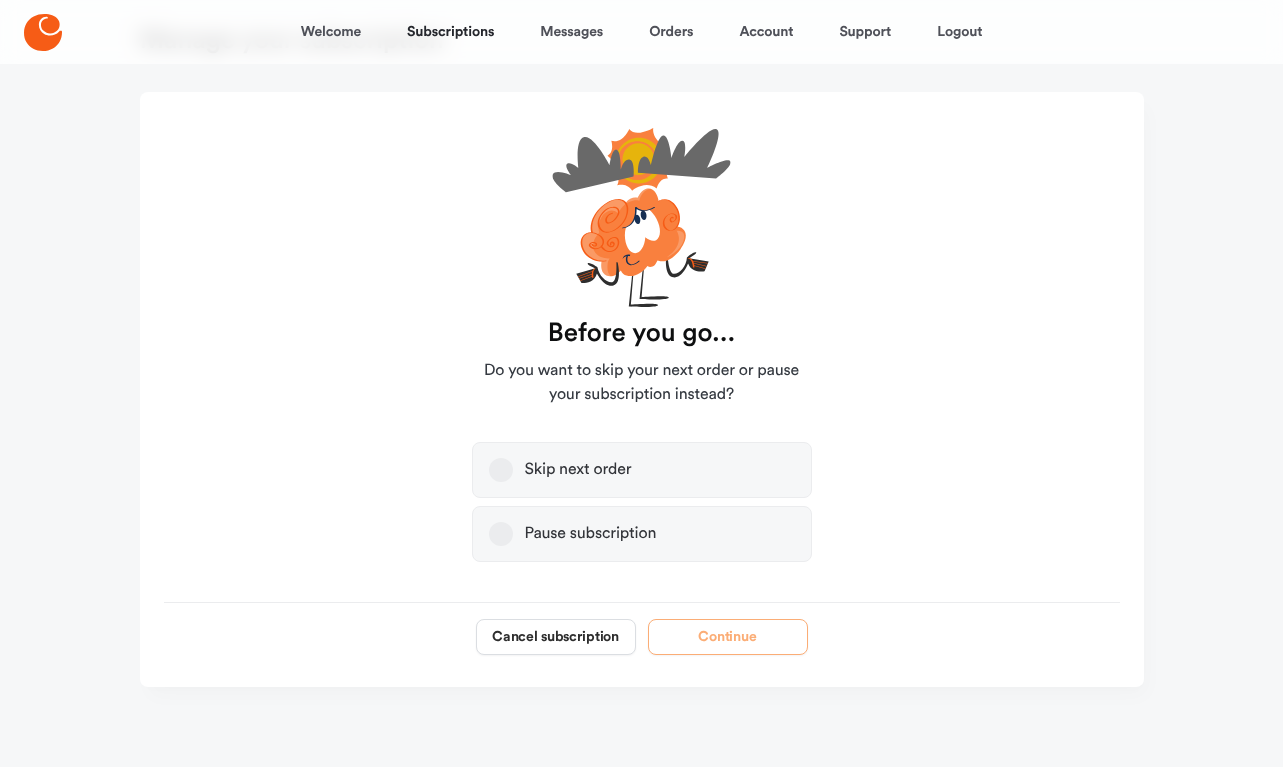 click on "Pause subscription" at bounding box center [642, 534] 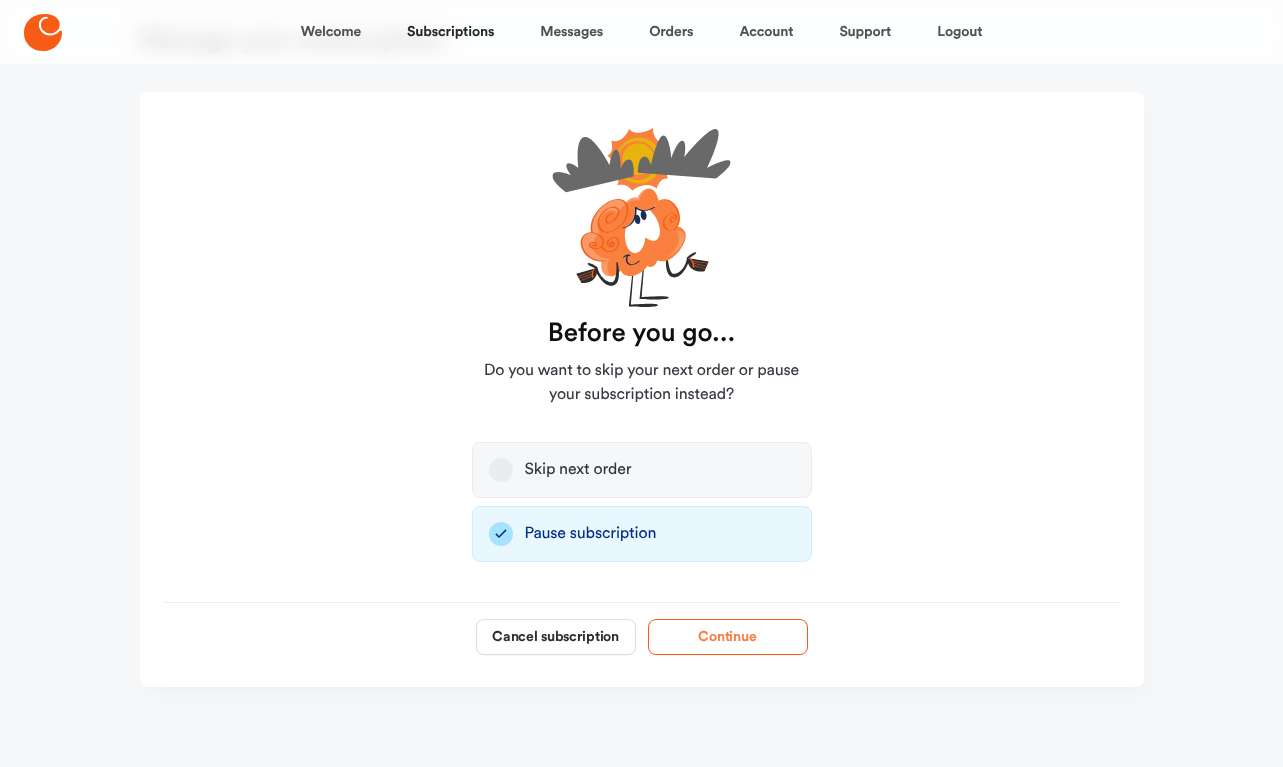 click on "Continue" at bounding box center (728, 637) 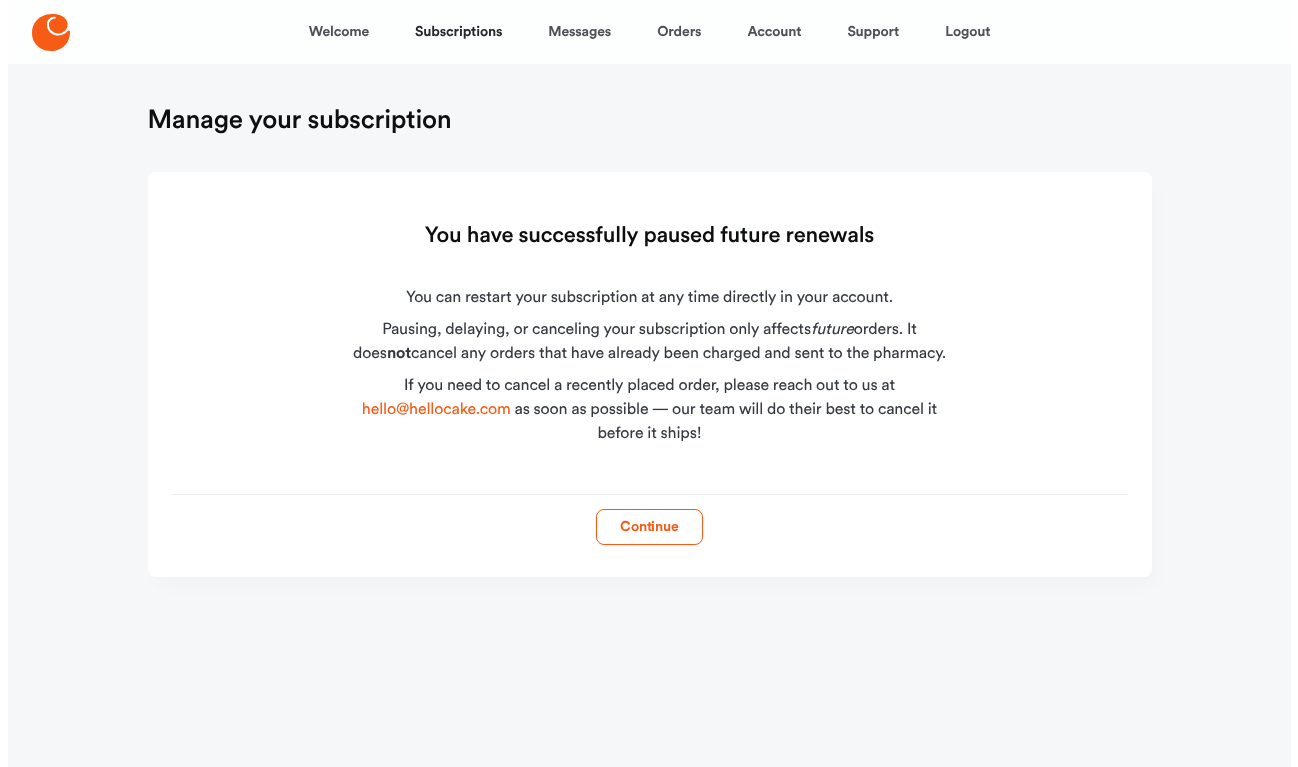scroll, scrollTop: 0, scrollLeft: 0, axis: both 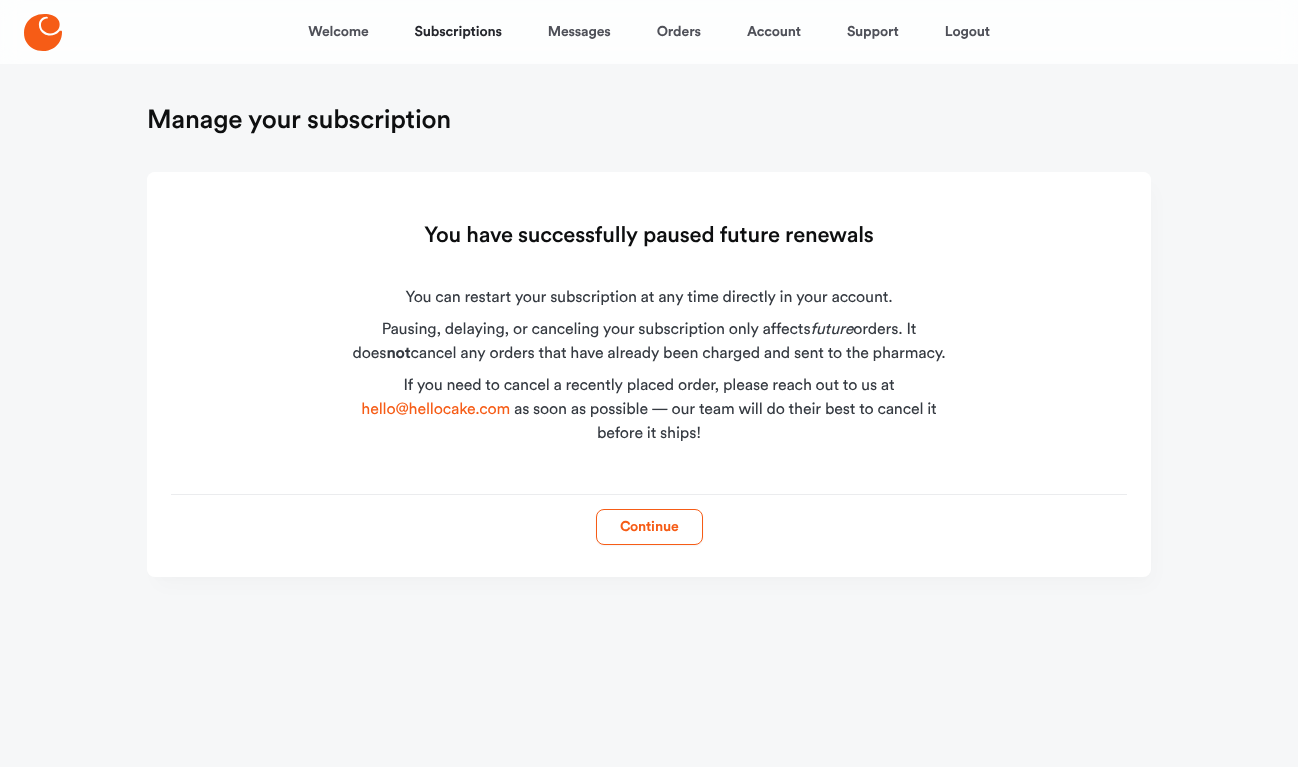 click on "You have successfully paused future renewals You can restart your subscription at any time directly in your account. Pausing, delaying, or canceling your subscription only affects  future   orders. It does  not  cancel any orders that have already been charged and sent to the pharmacy. If you need to cancel a recently placed order, please reach out to us at   support@example.com   as soon as possible — our team will do their best to cancel it before it ships! Continue" at bounding box center [649, 374] 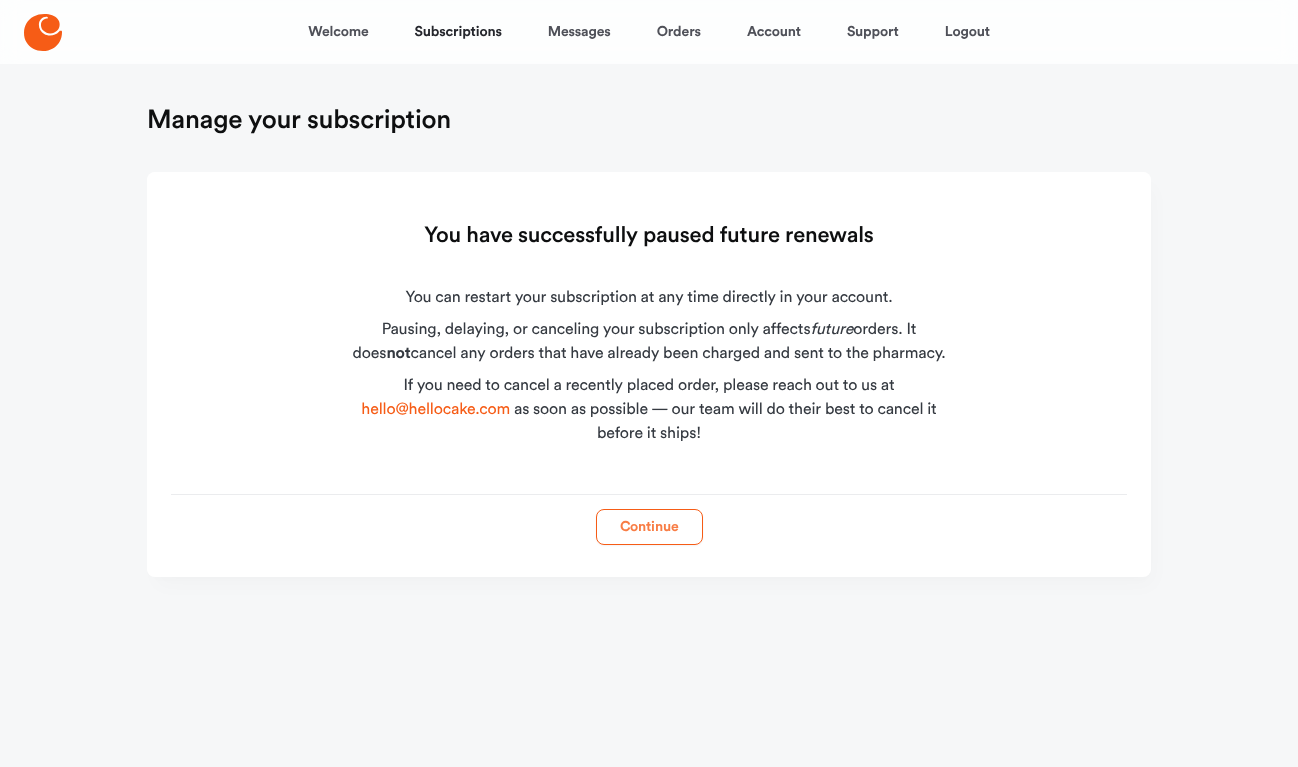 click on "Continue" at bounding box center [649, 527] 